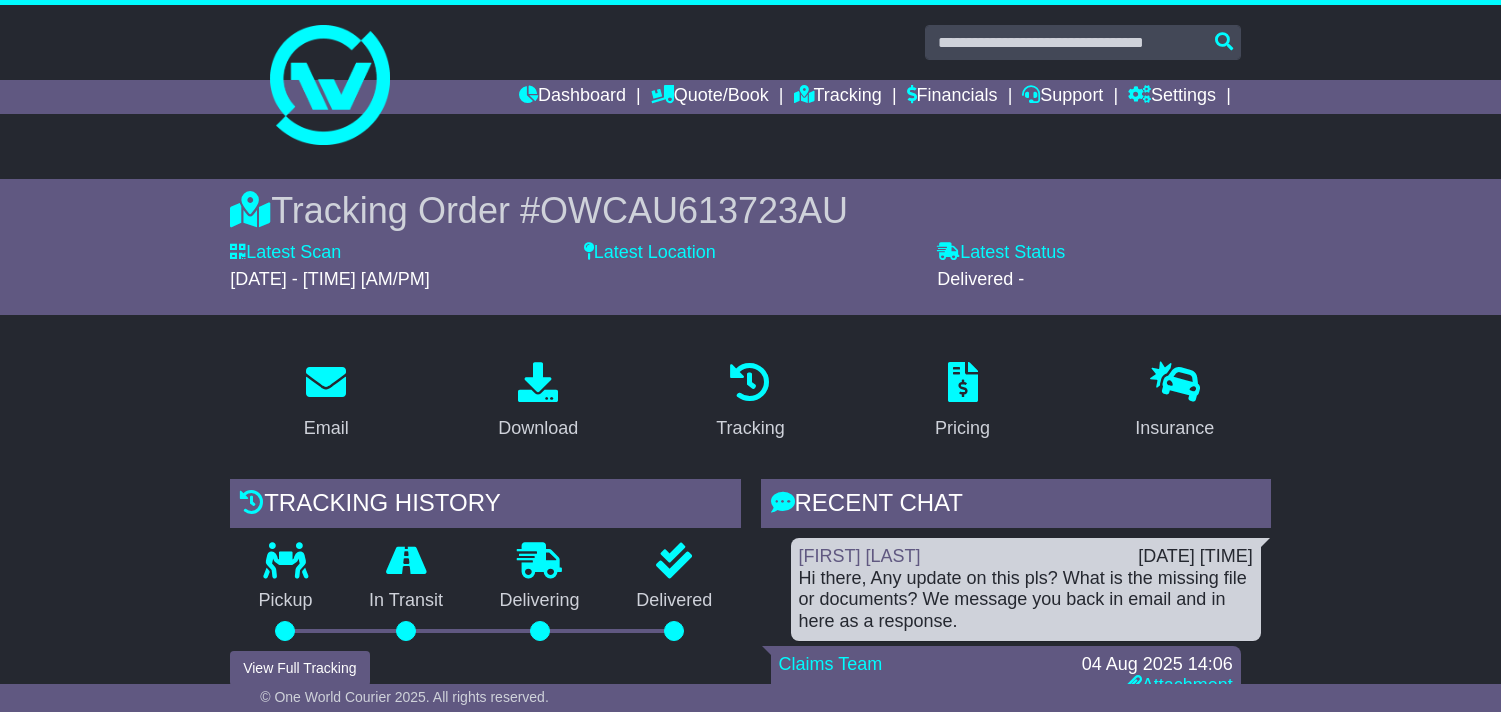 scroll, scrollTop: 222, scrollLeft: 0, axis: vertical 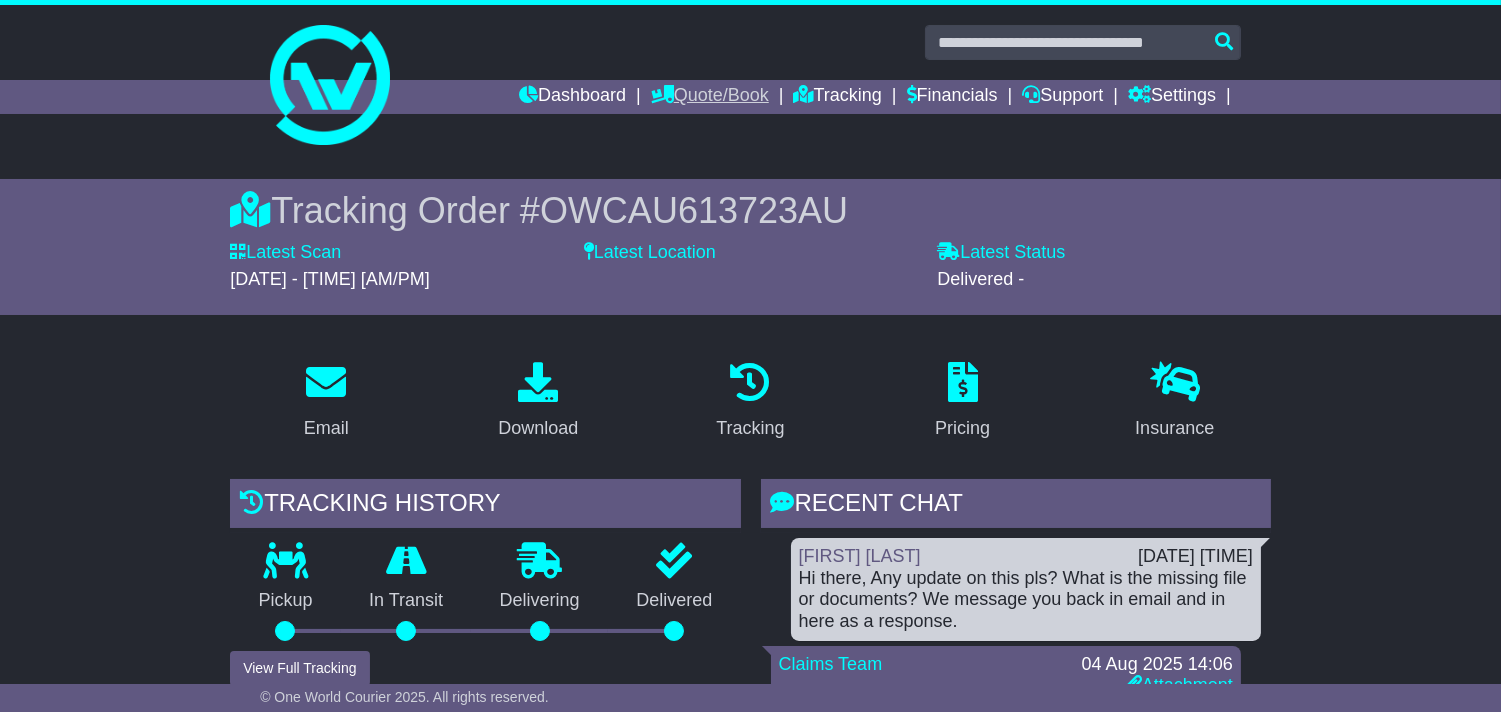 click on "Quote/Book" at bounding box center [710, 97] 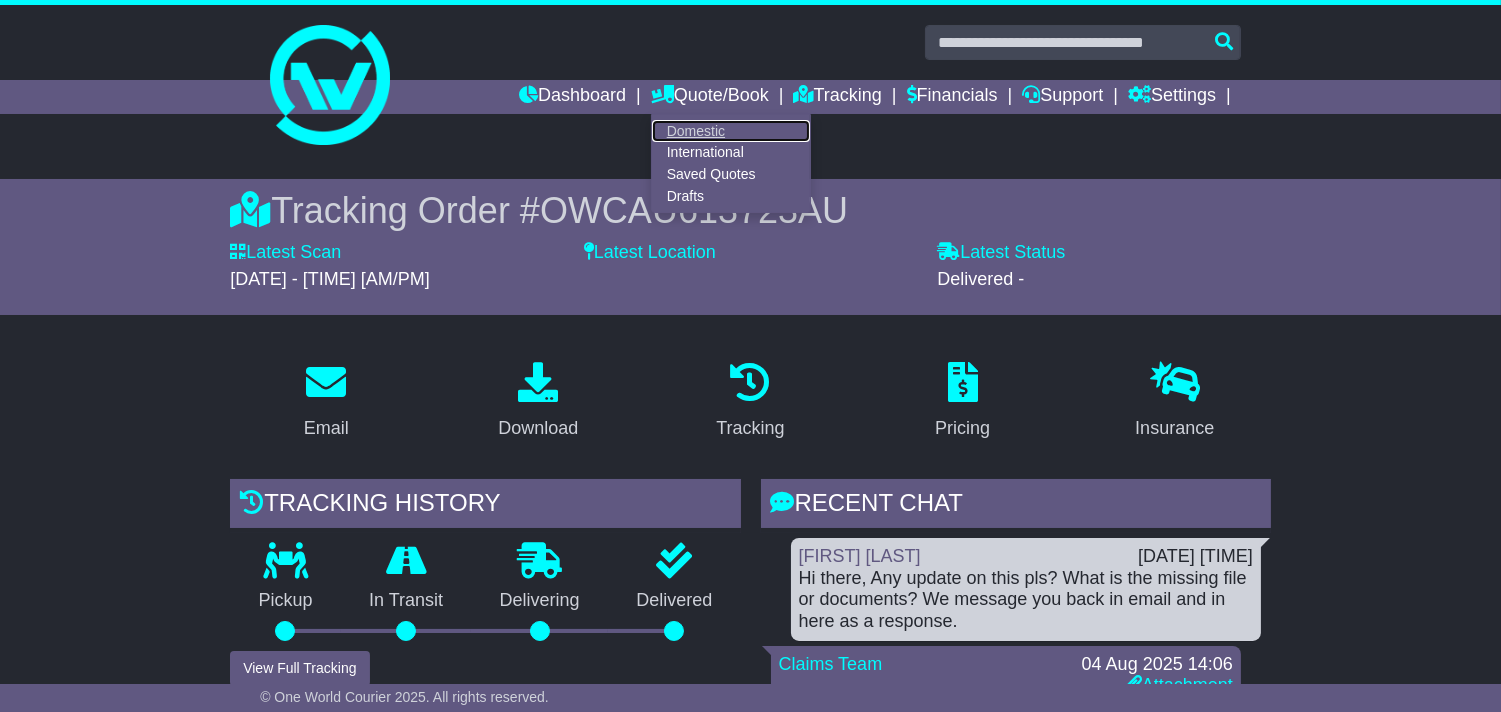 click on "Domestic" at bounding box center (731, 131) 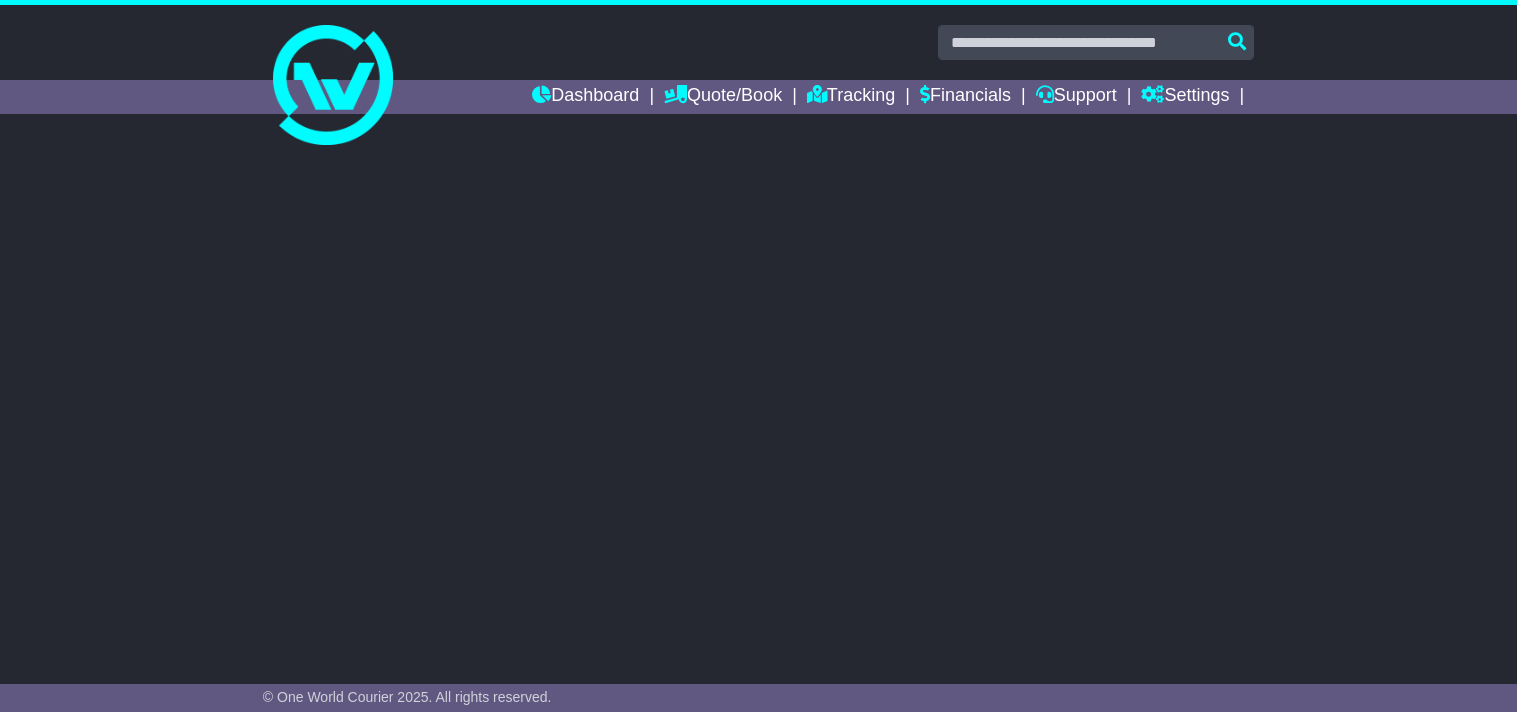 scroll, scrollTop: 0, scrollLeft: 0, axis: both 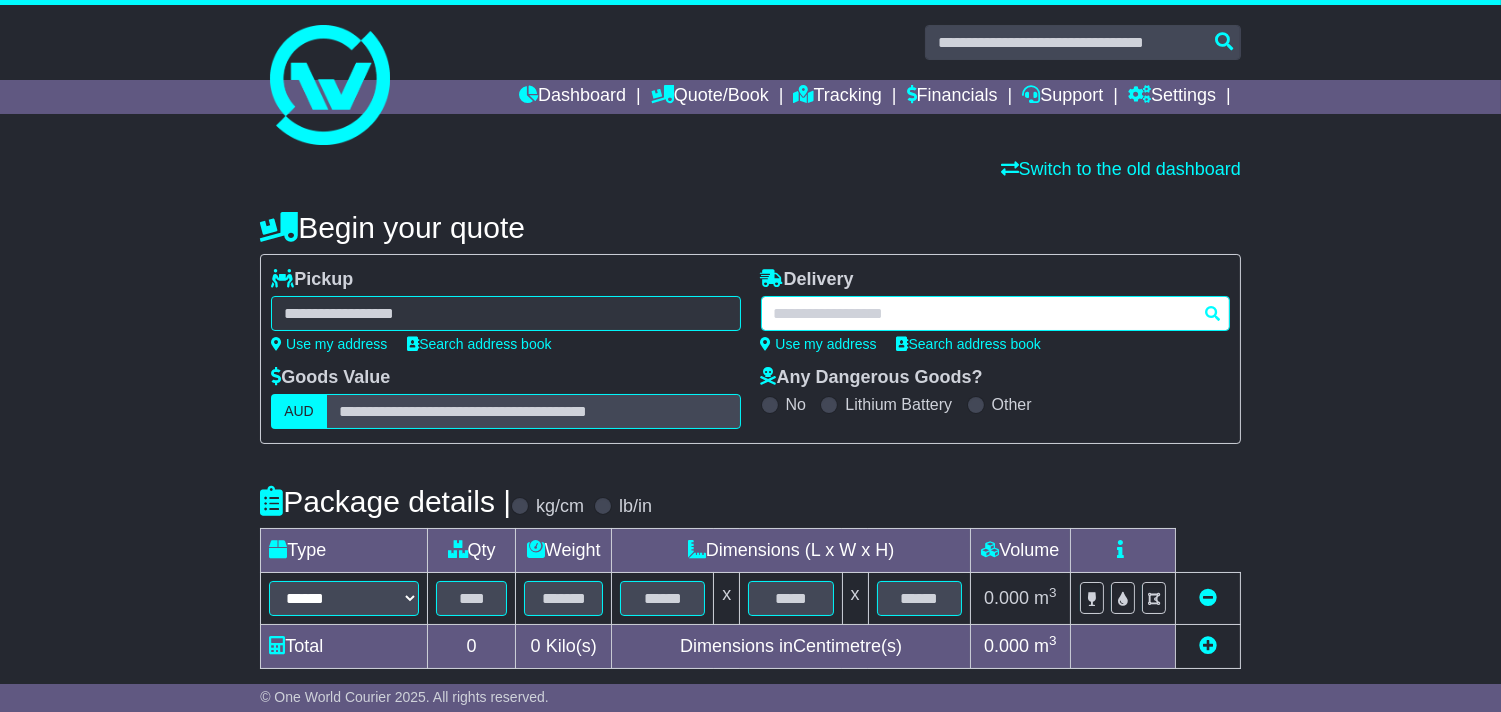 click at bounding box center [995, 313] 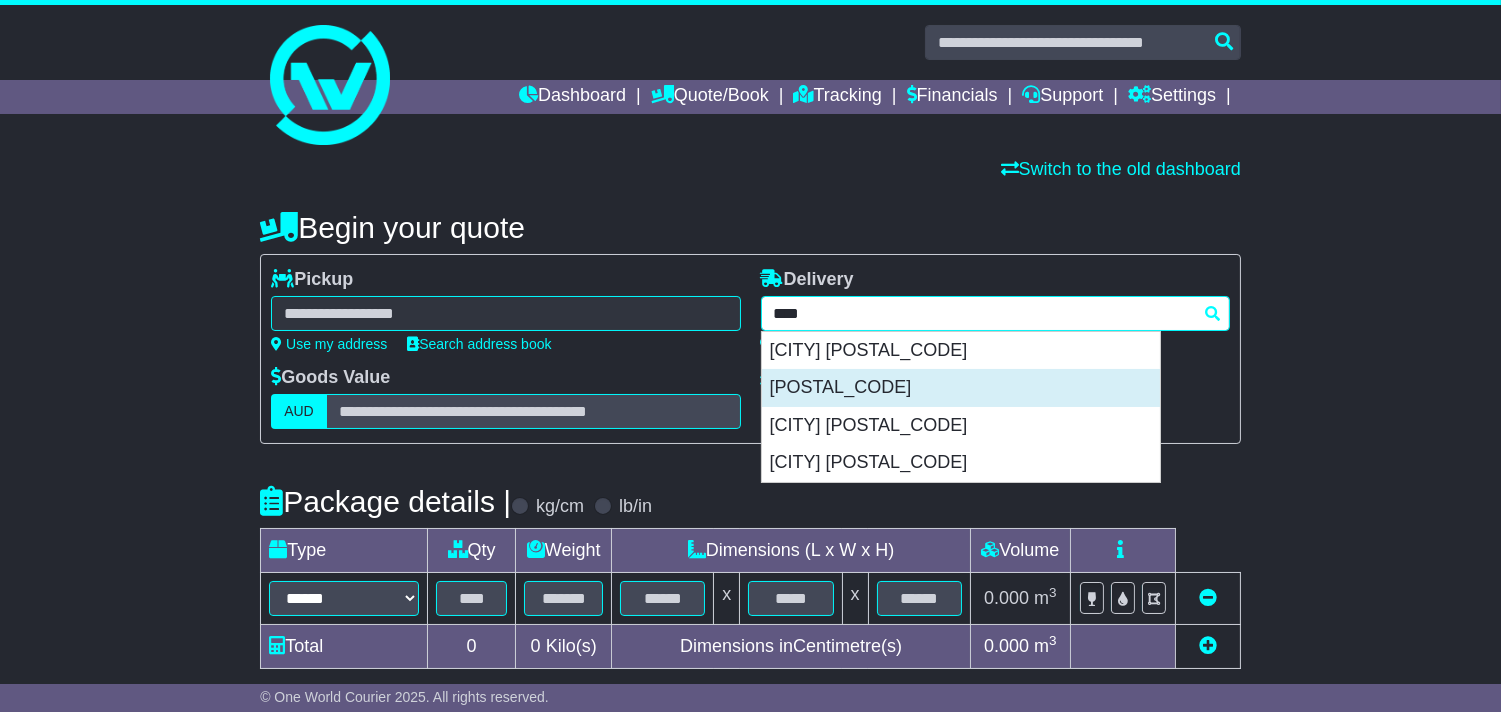 click on "[POSTAL_CODE]" at bounding box center (961, 388) 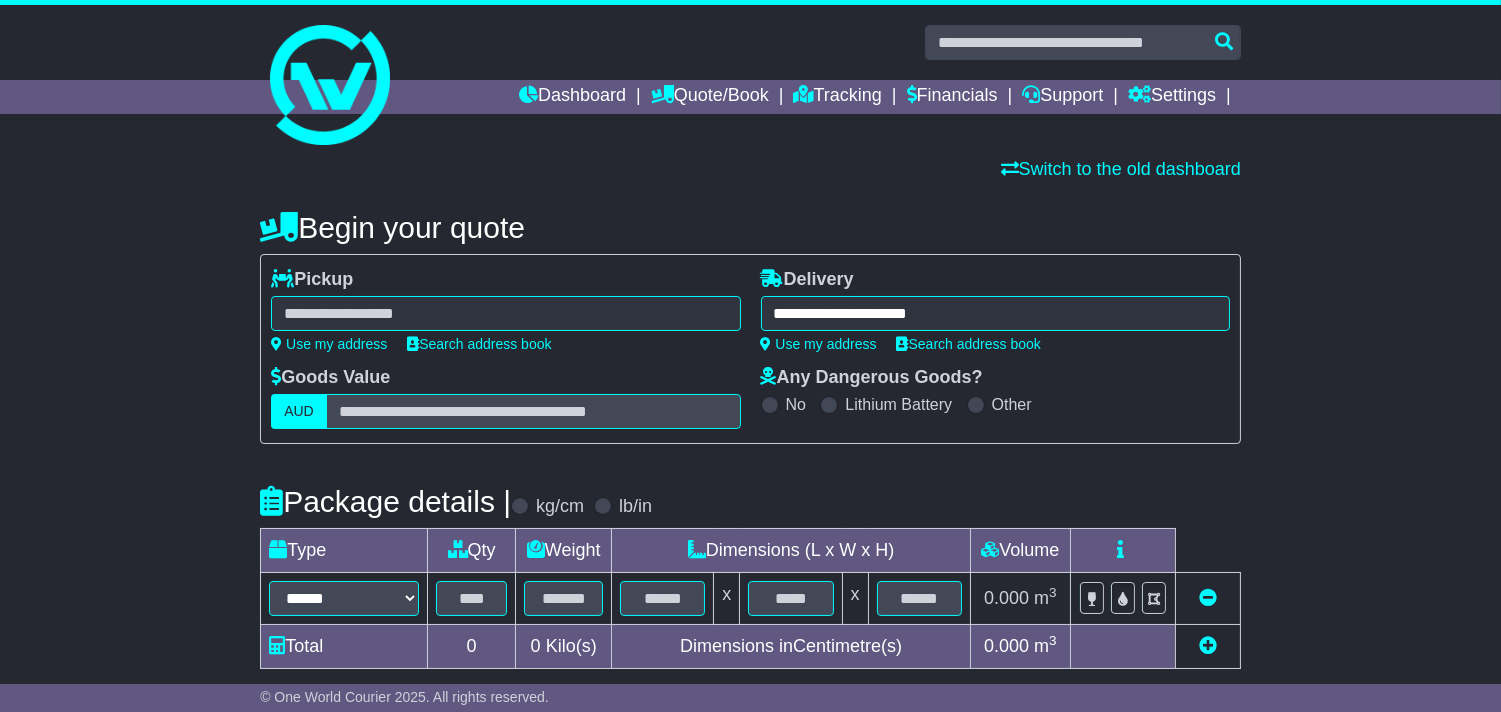 type on "**********" 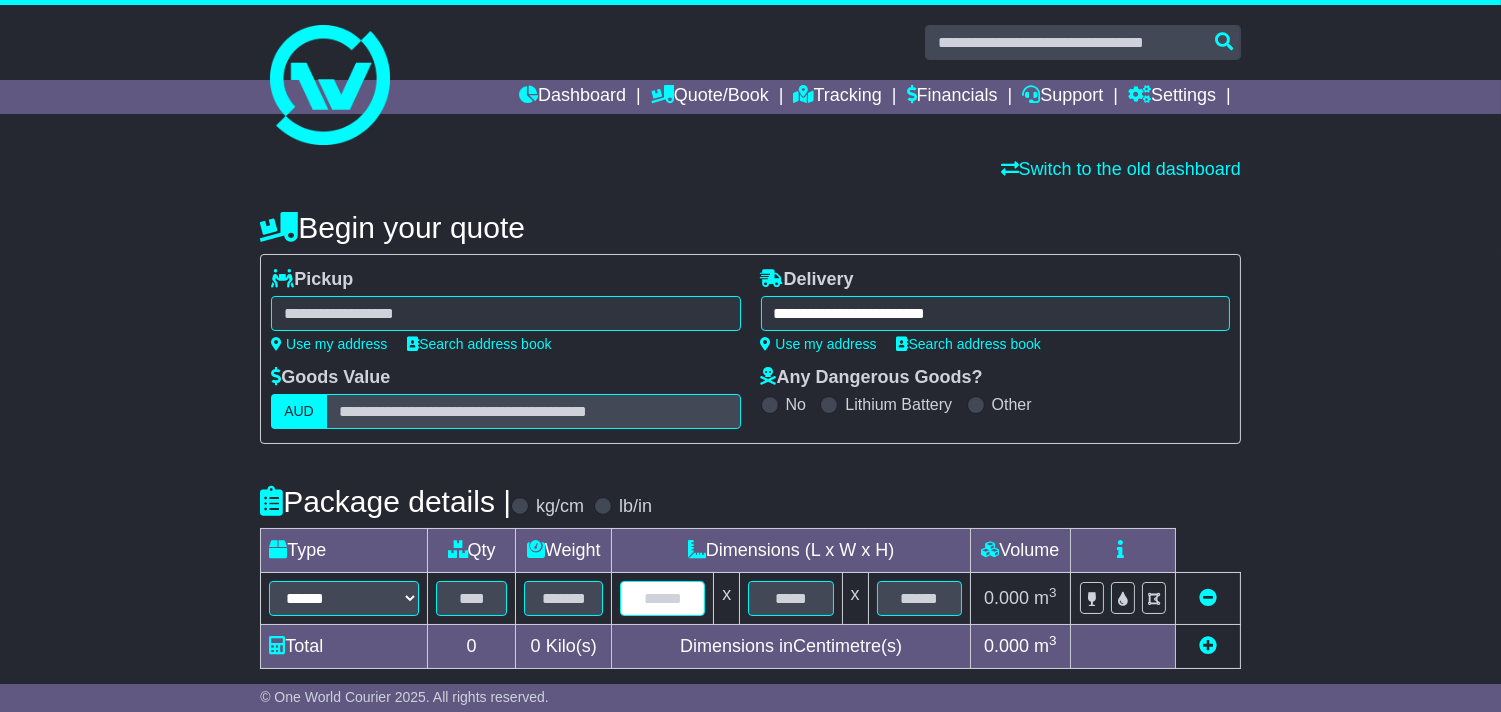 click at bounding box center [662, 598] 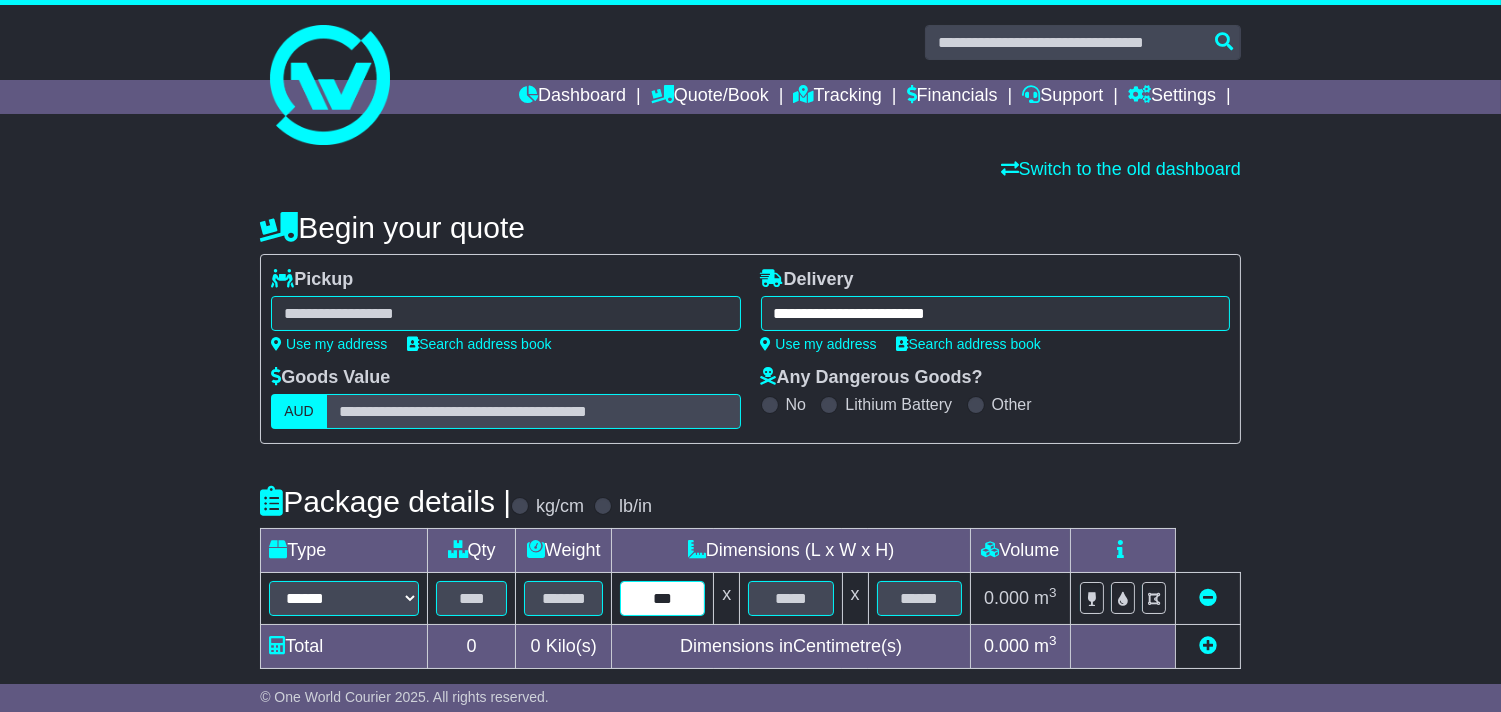 type on "***" 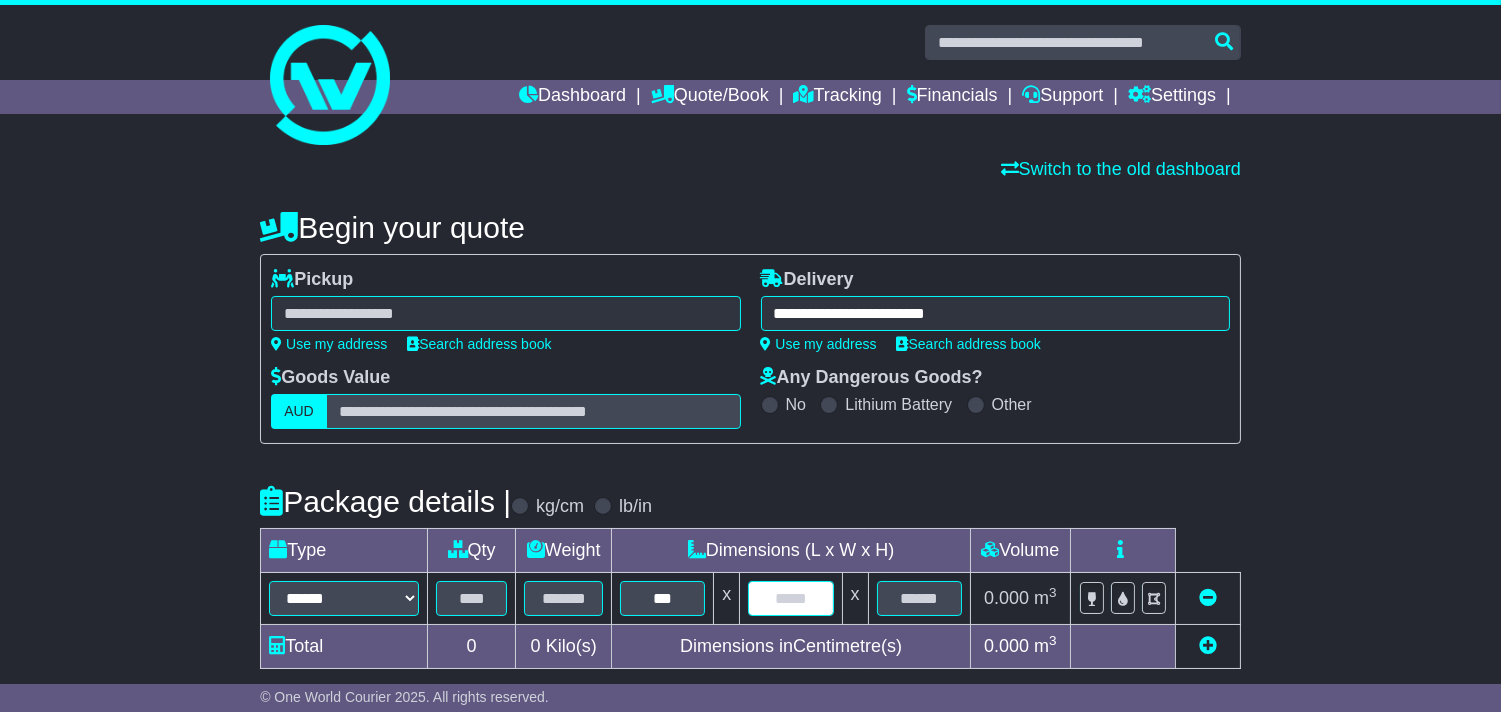 click at bounding box center (790, 598) 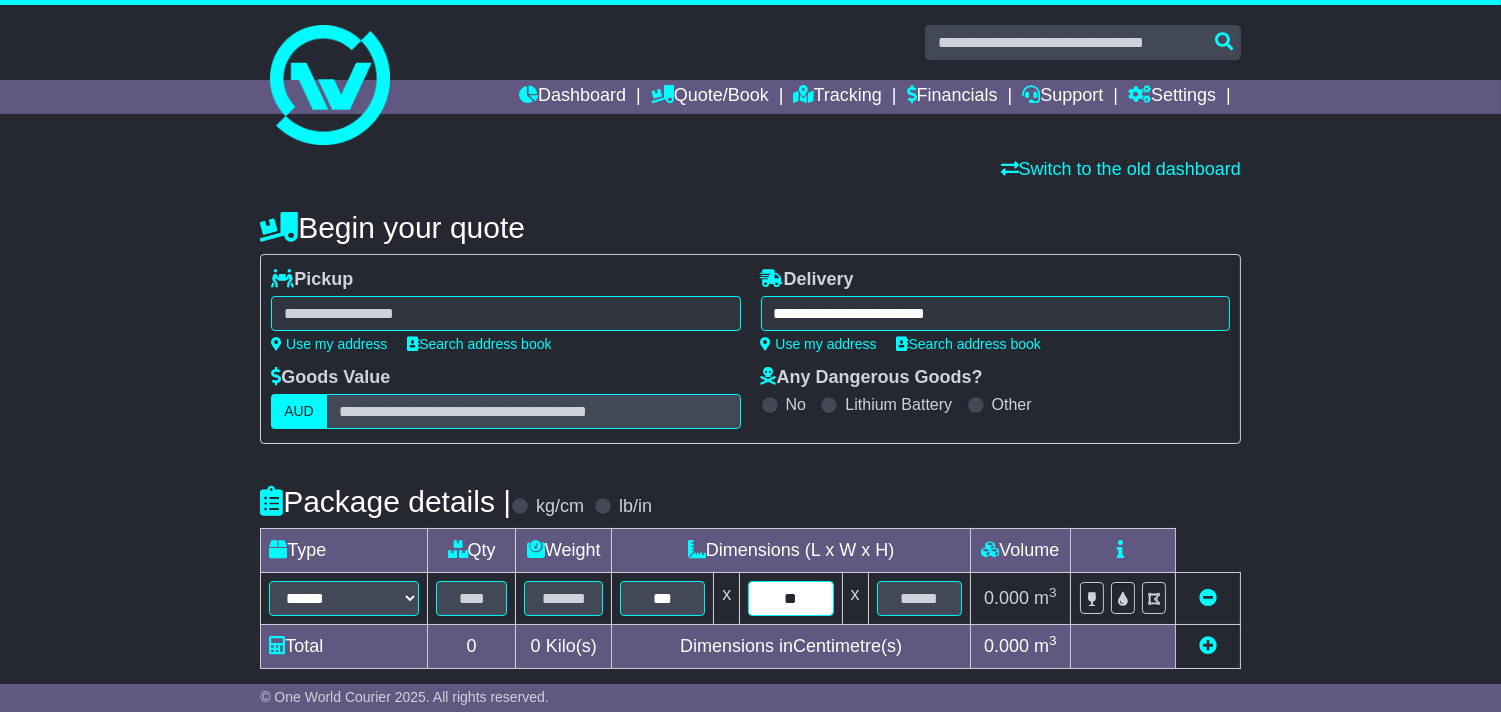 type on "**" 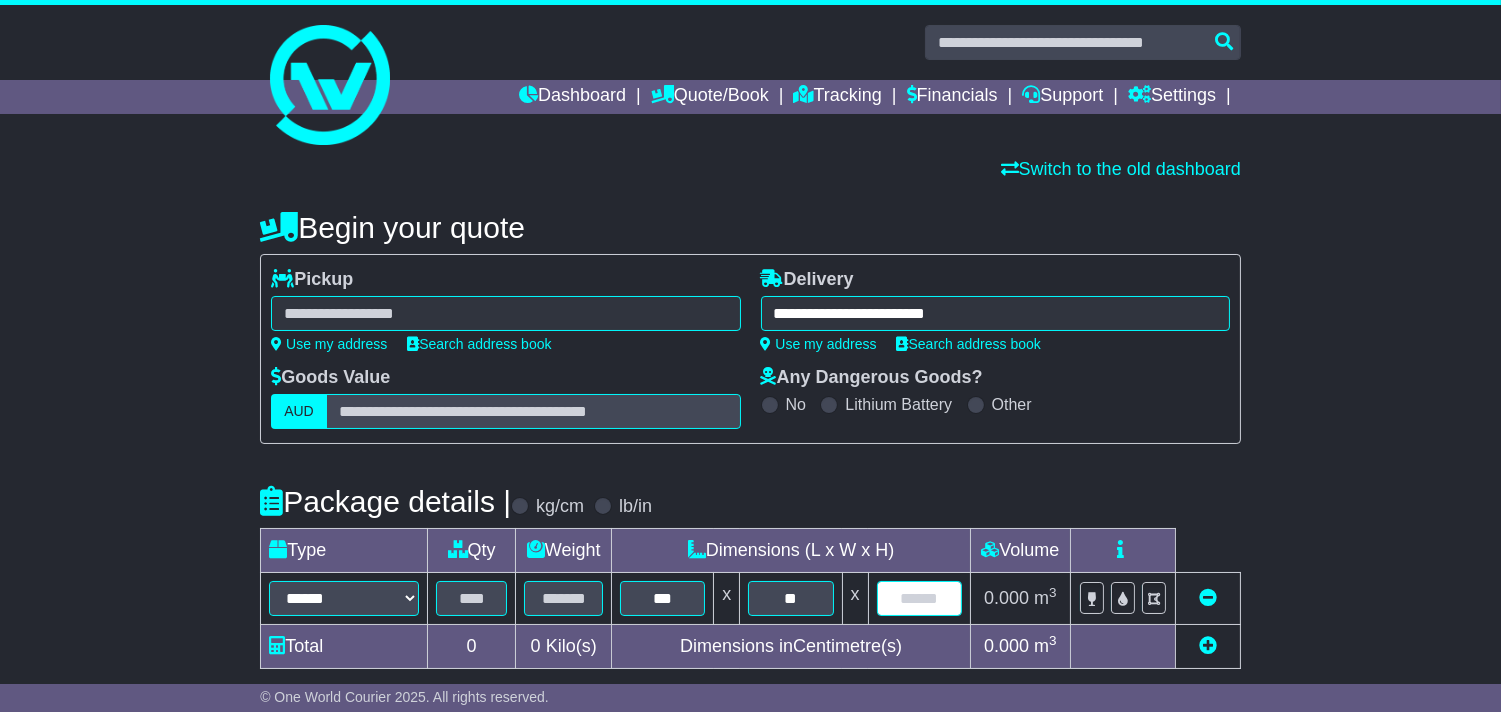click at bounding box center [919, 598] 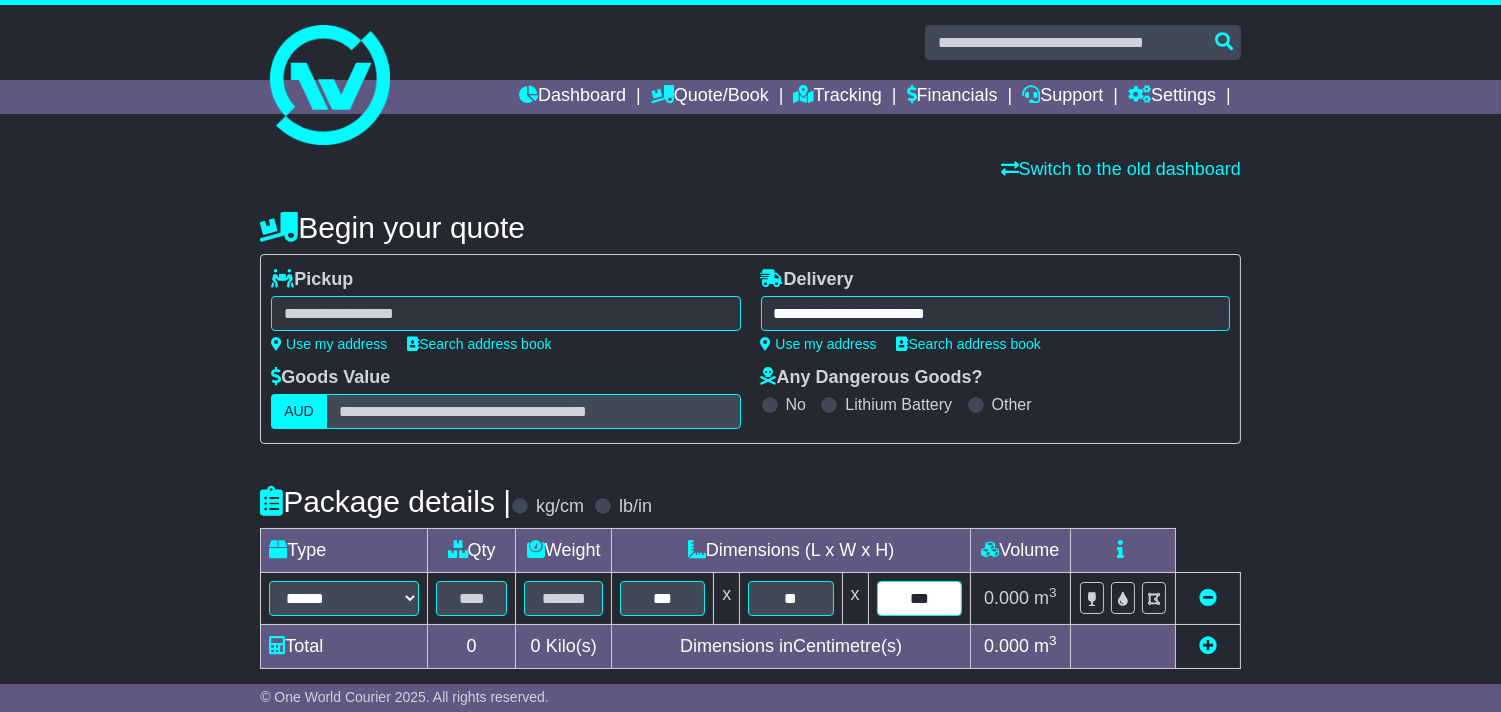 type on "***" 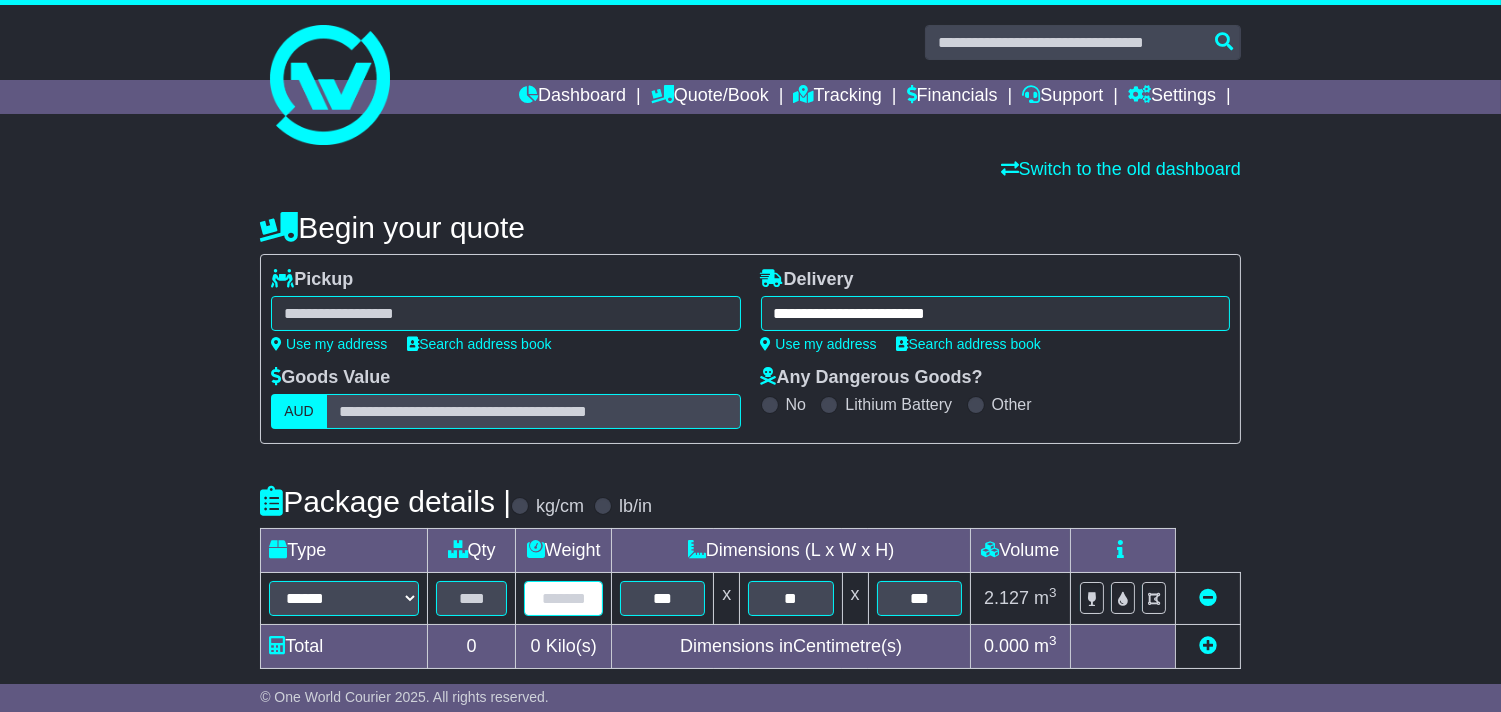 click at bounding box center [563, 598] 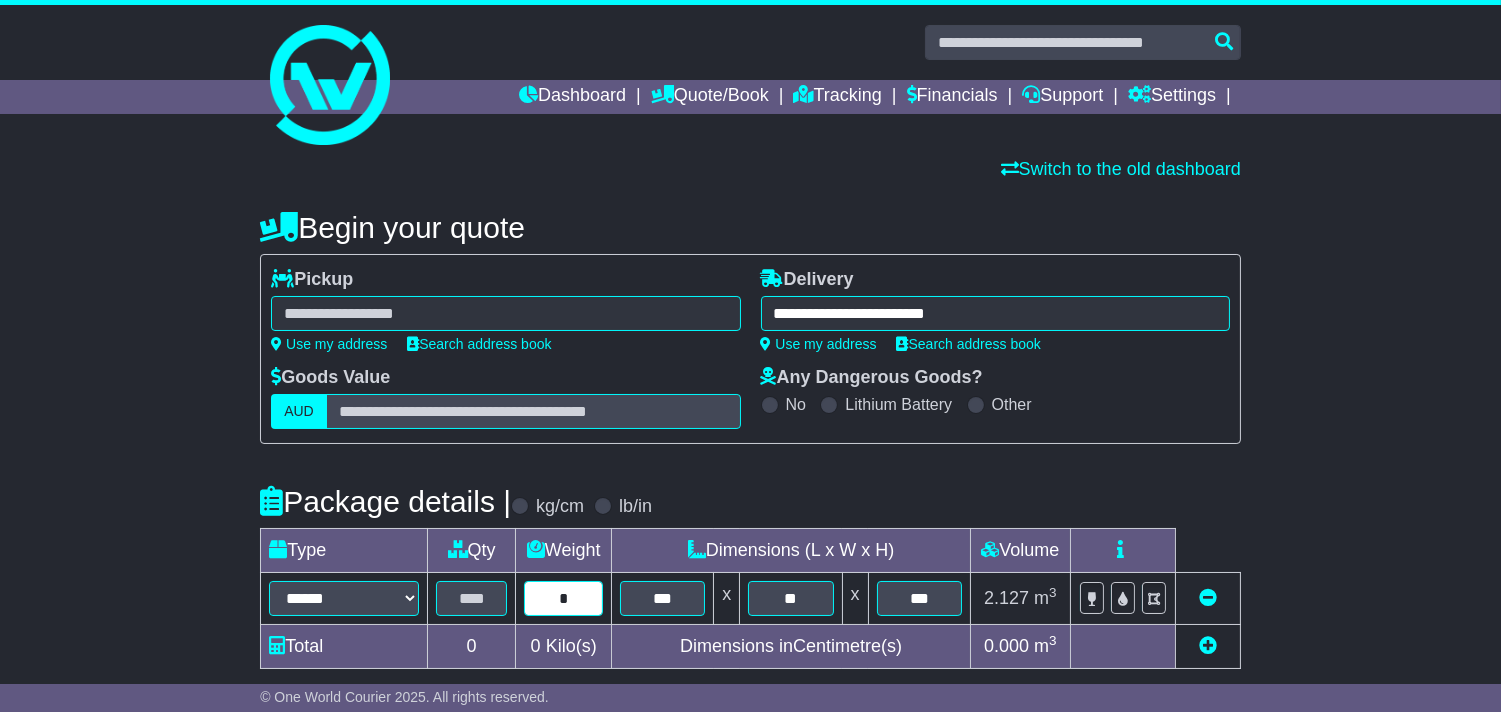 click on "*" at bounding box center [563, 598] 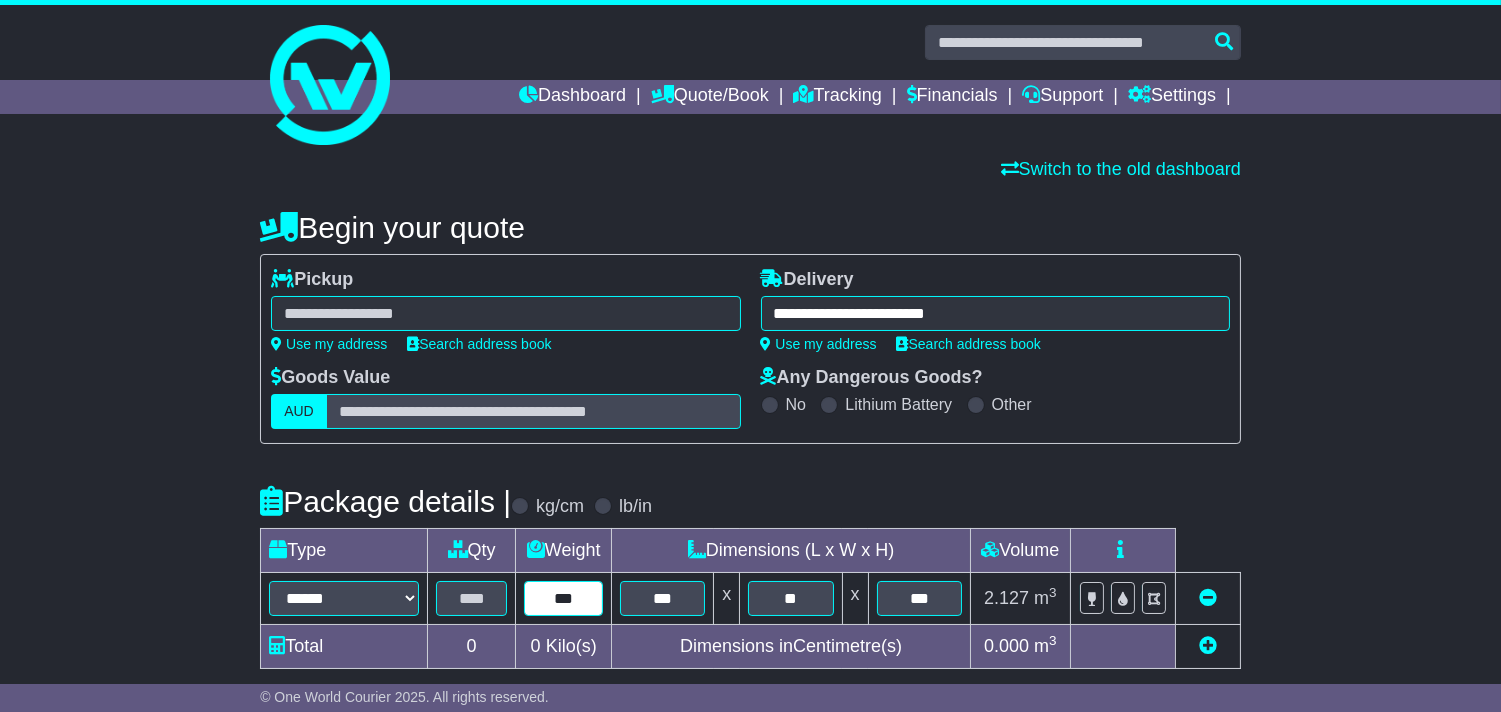 type on "***" 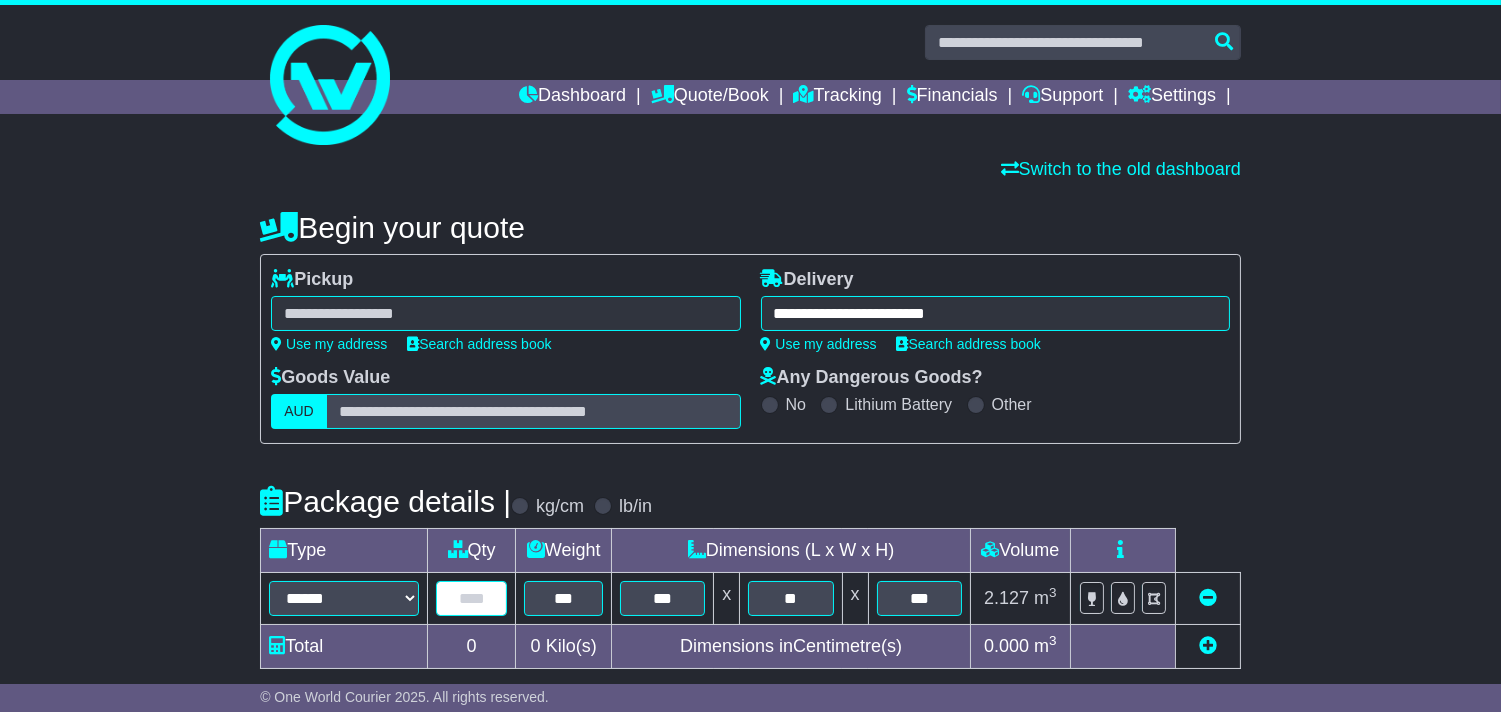 click at bounding box center [471, 598] 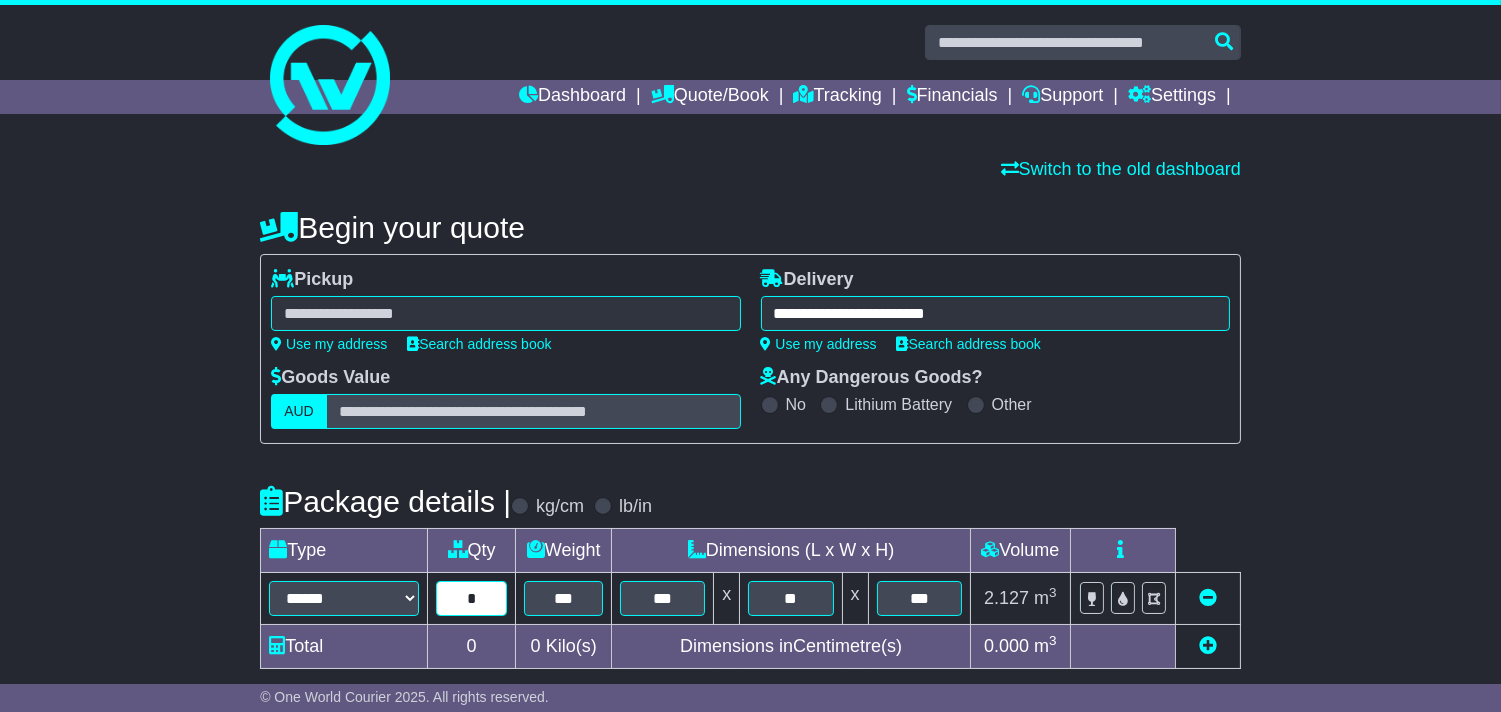 type on "*" 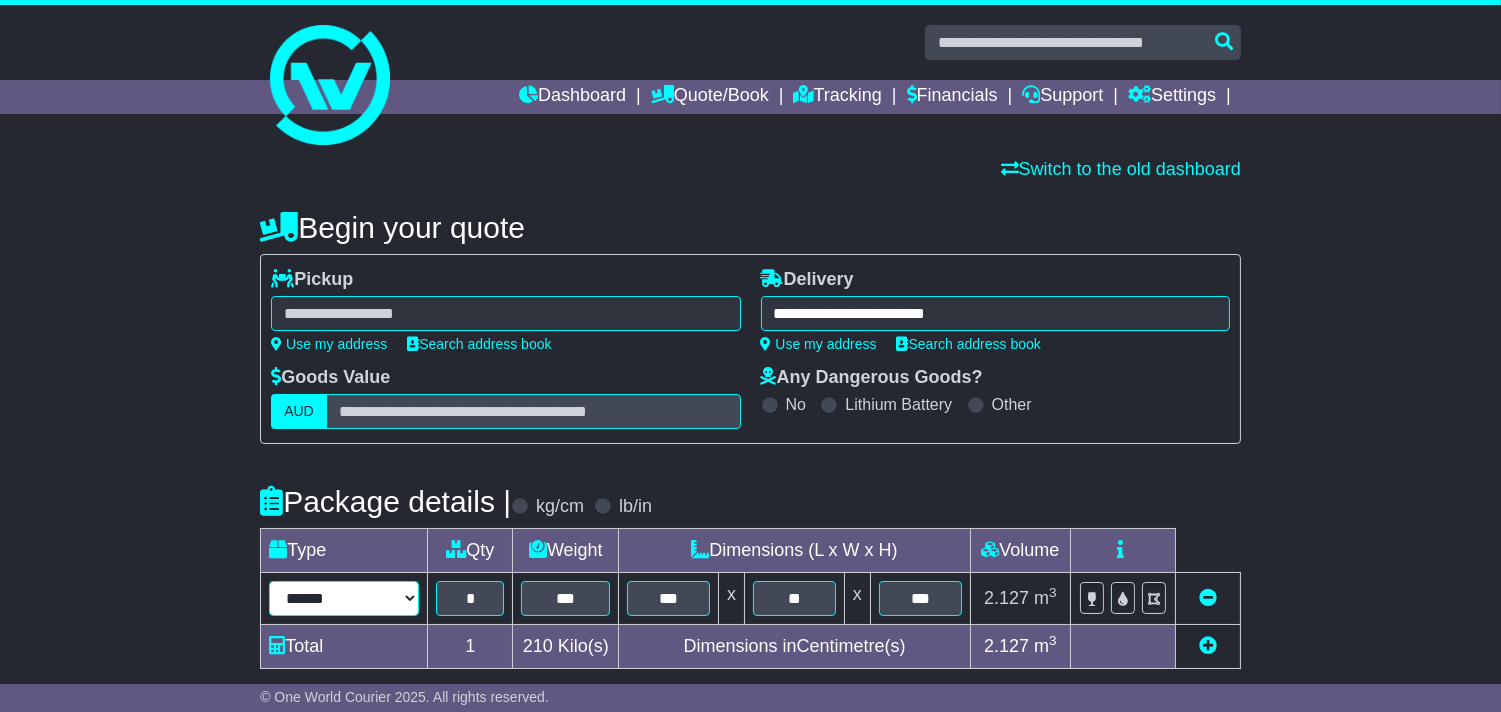 click on "****** ****** *** ******** ***** **** **** ****** *** *******" at bounding box center [344, 598] 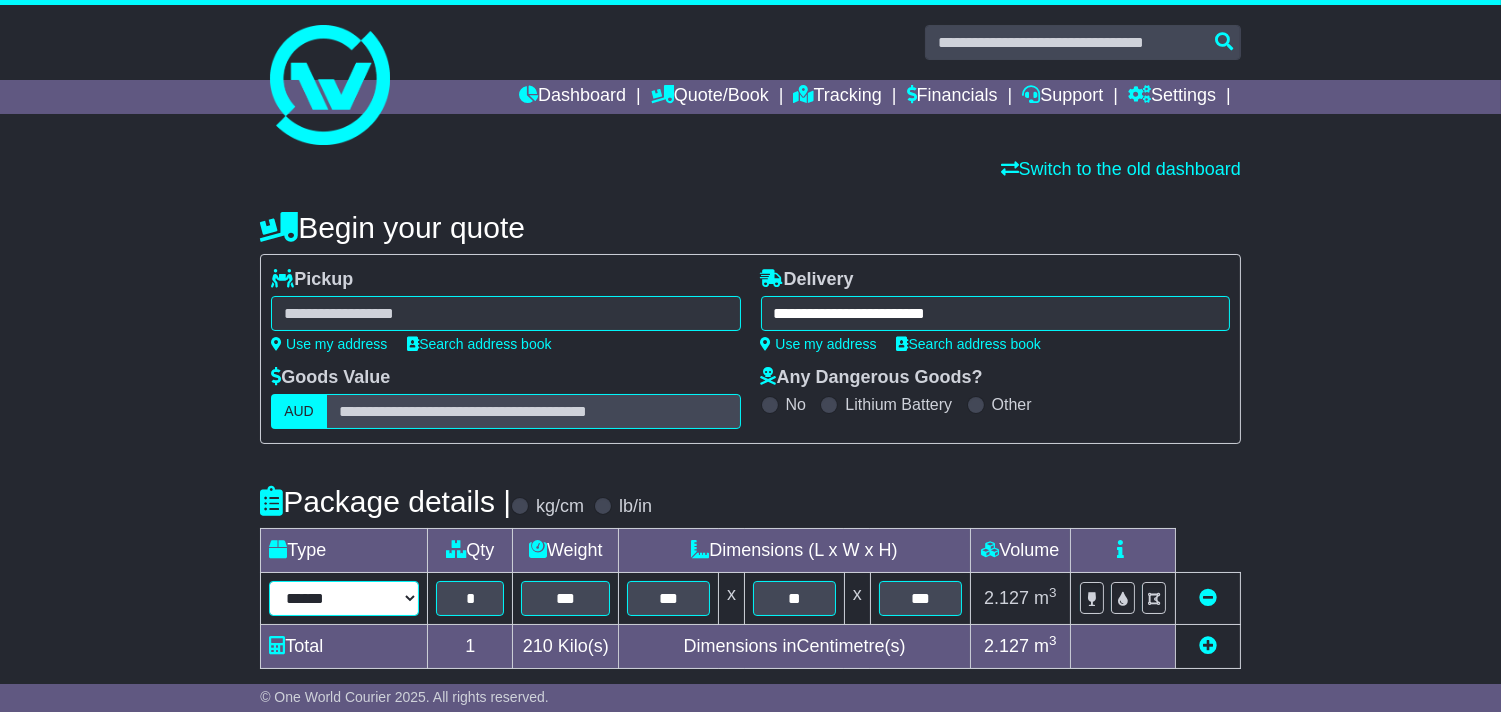 select on "*****" 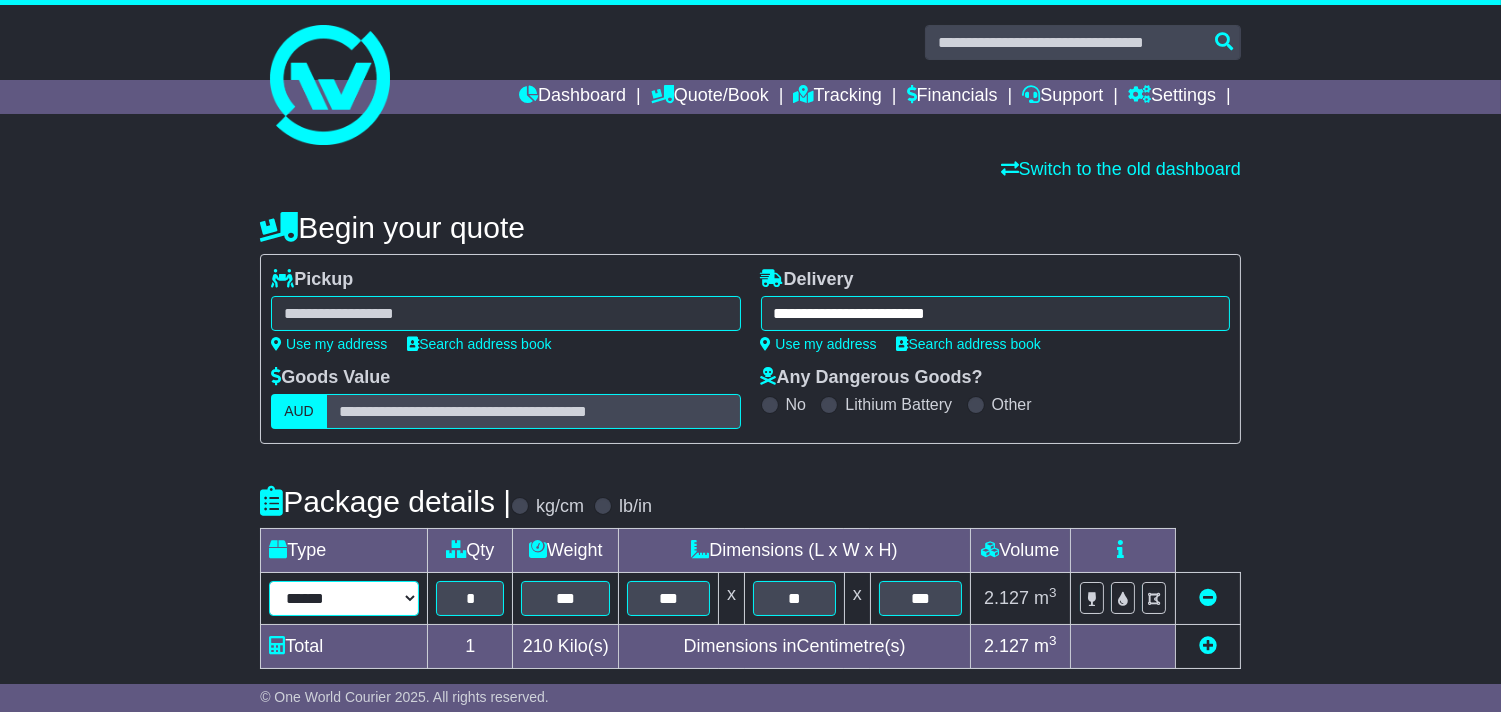 click on "****** ****** *** ******** ***** **** **** ****** *** *******" at bounding box center (344, 598) 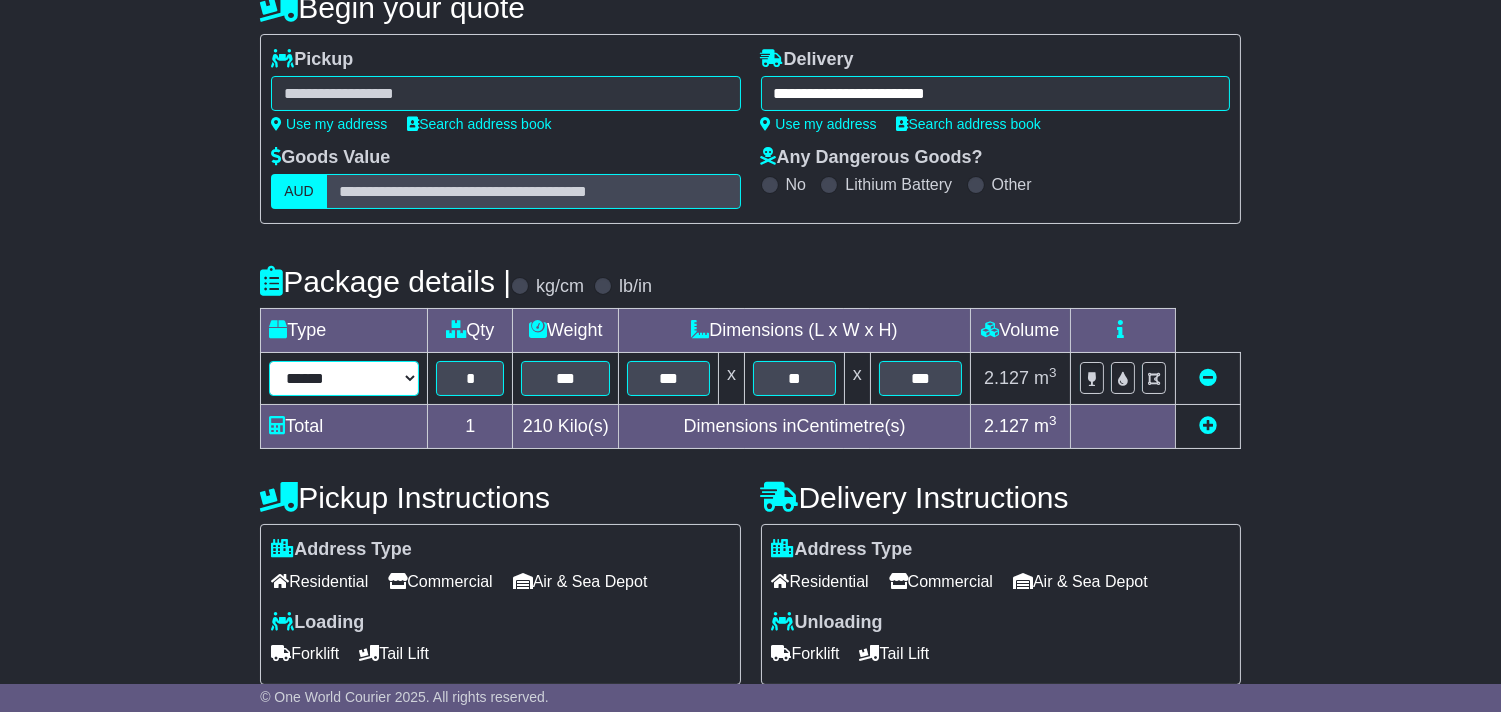 scroll, scrollTop: 222, scrollLeft: 0, axis: vertical 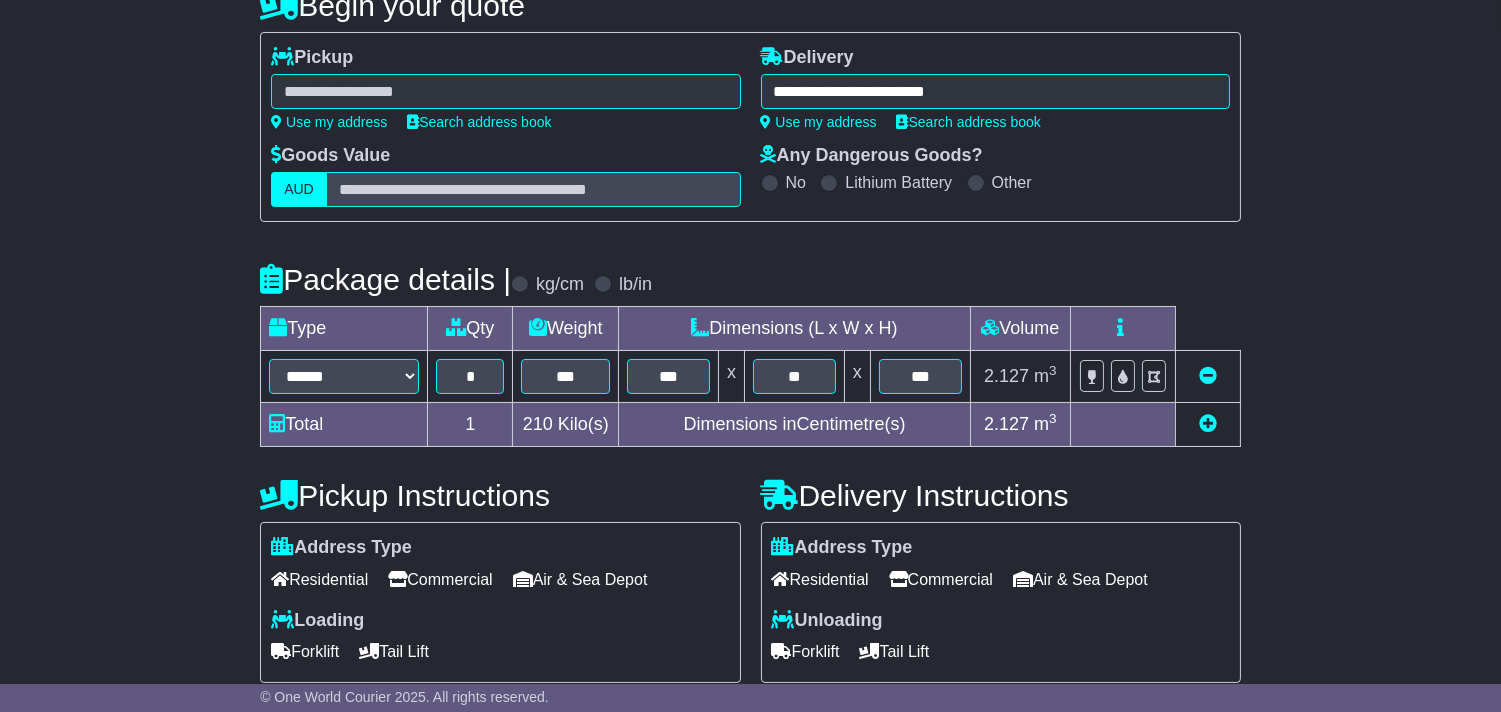 click at bounding box center (1208, 423) 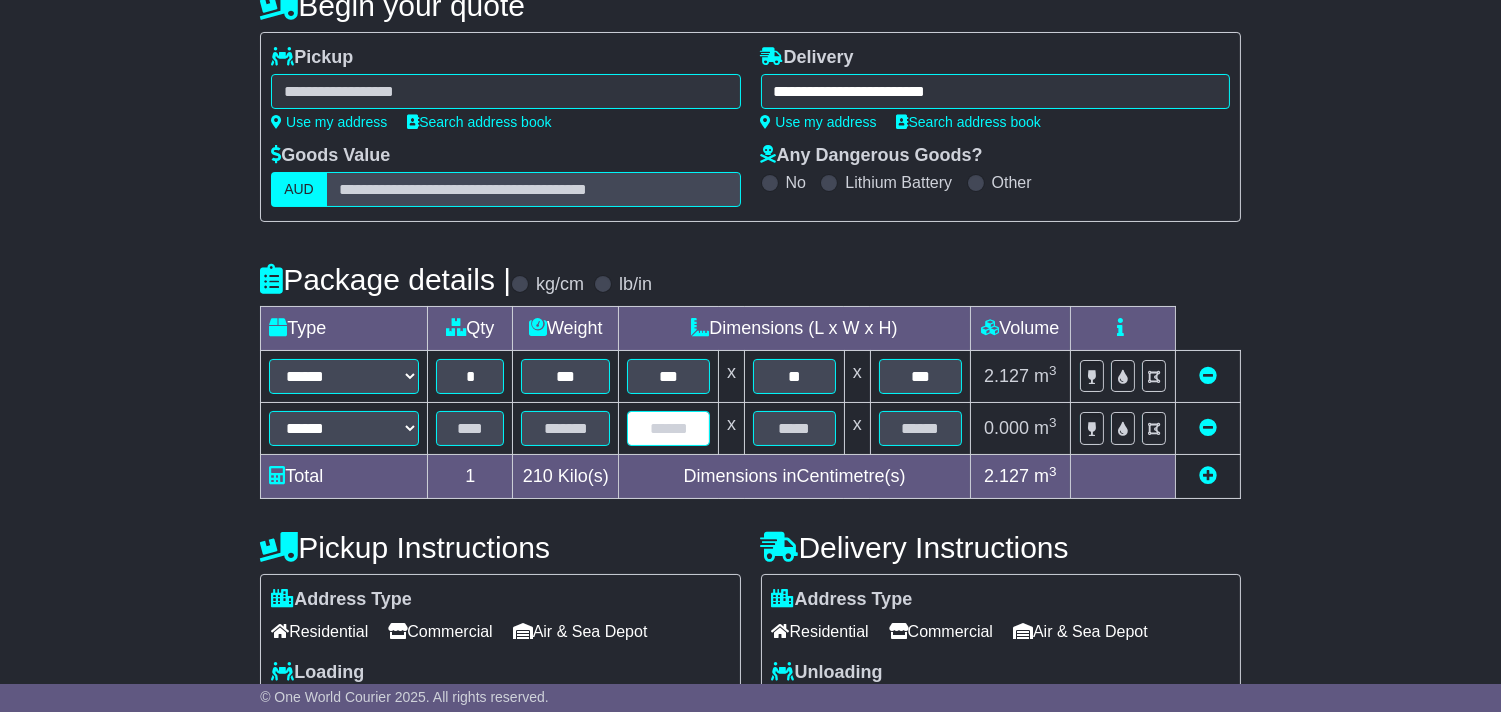 click at bounding box center (668, 428) 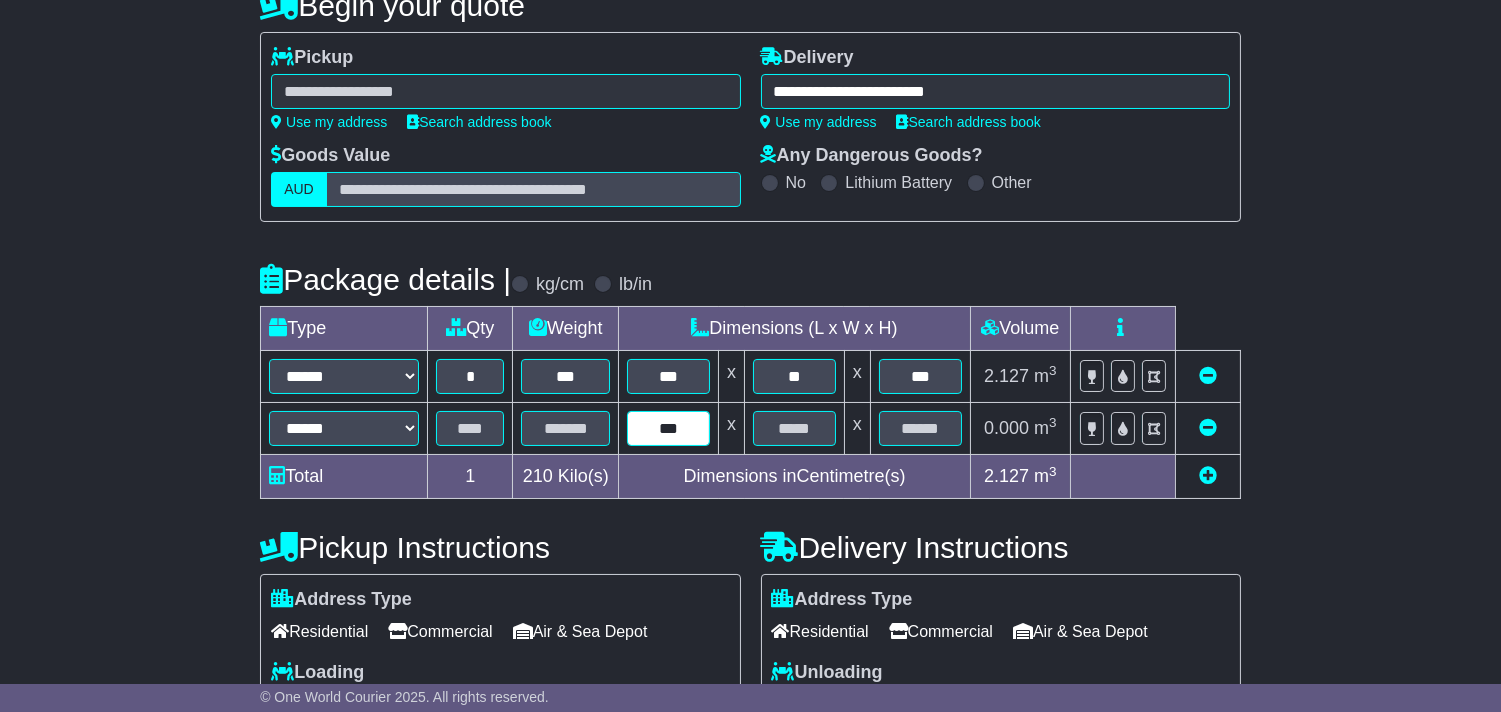 type on "***" 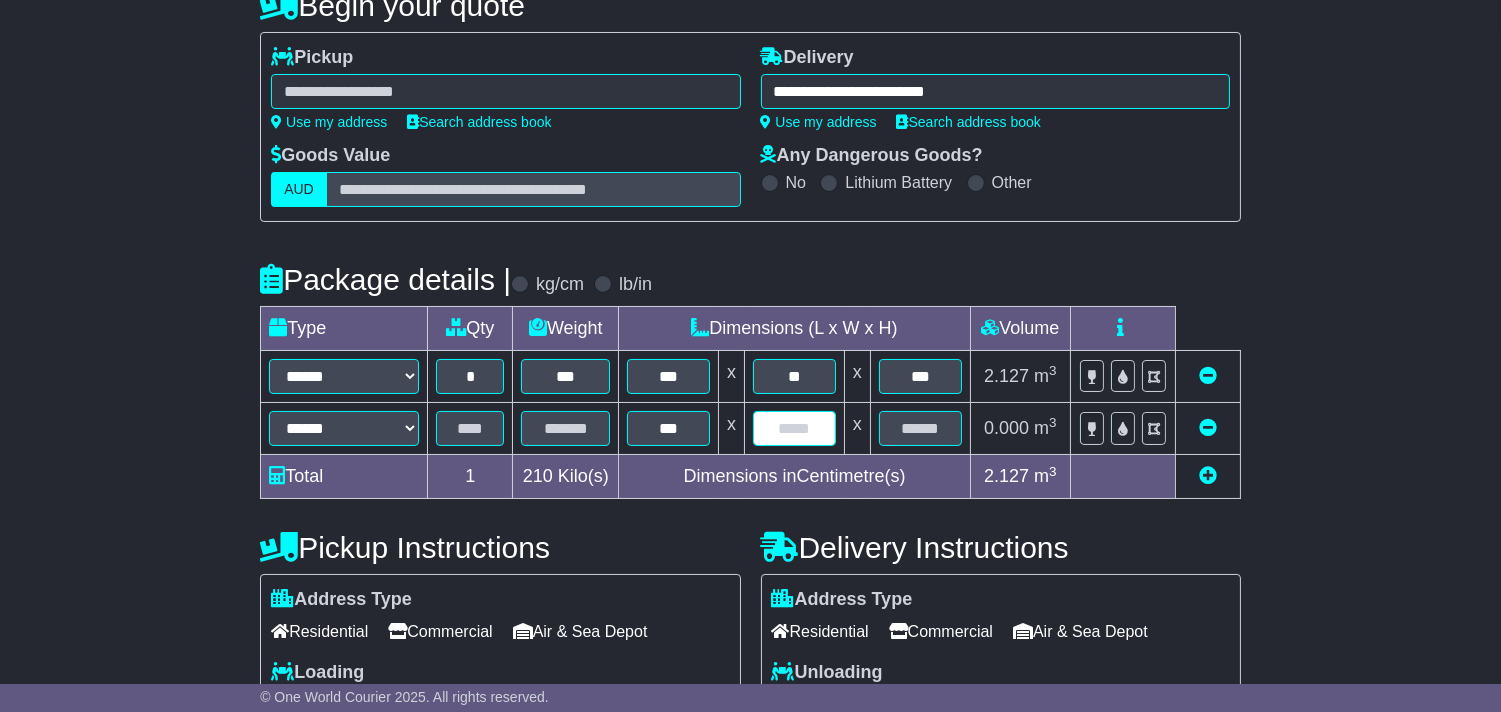click at bounding box center (794, 428) 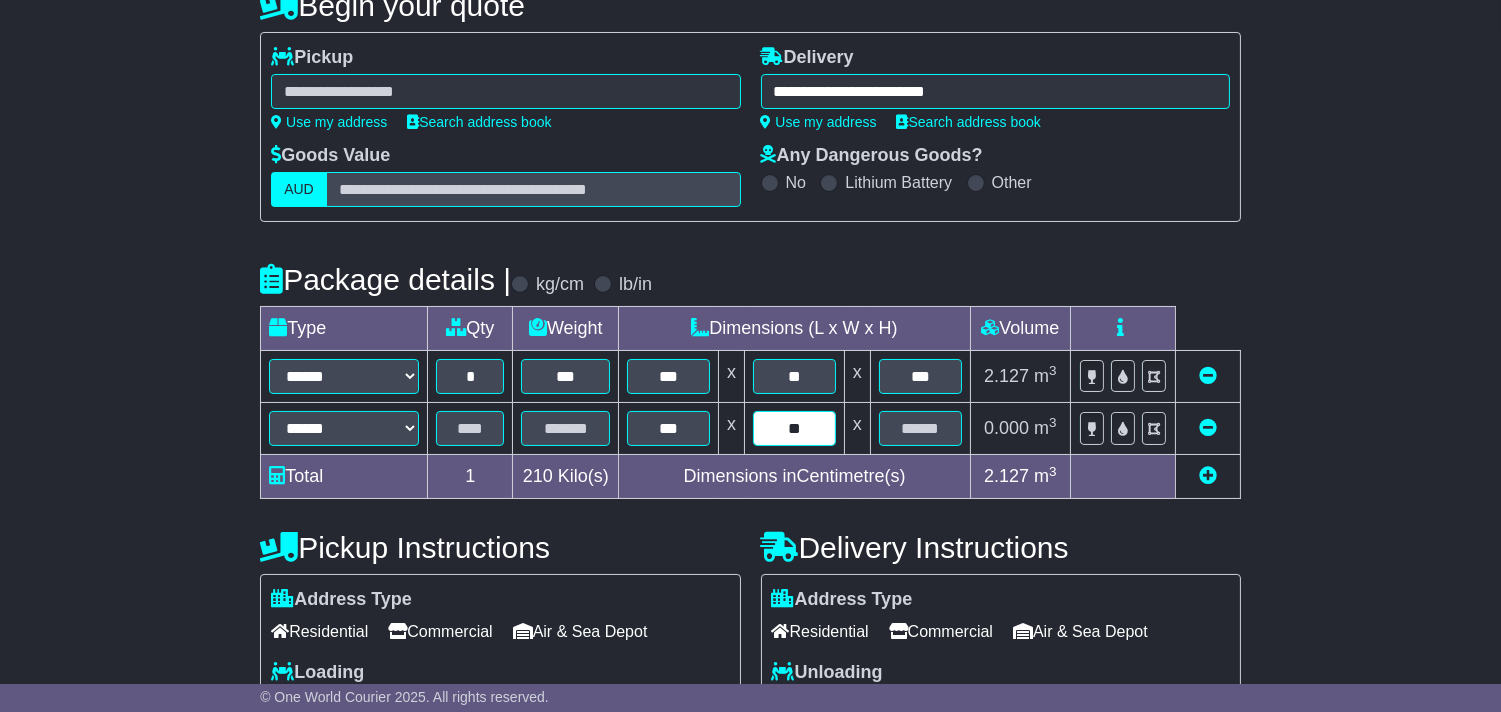 type on "**" 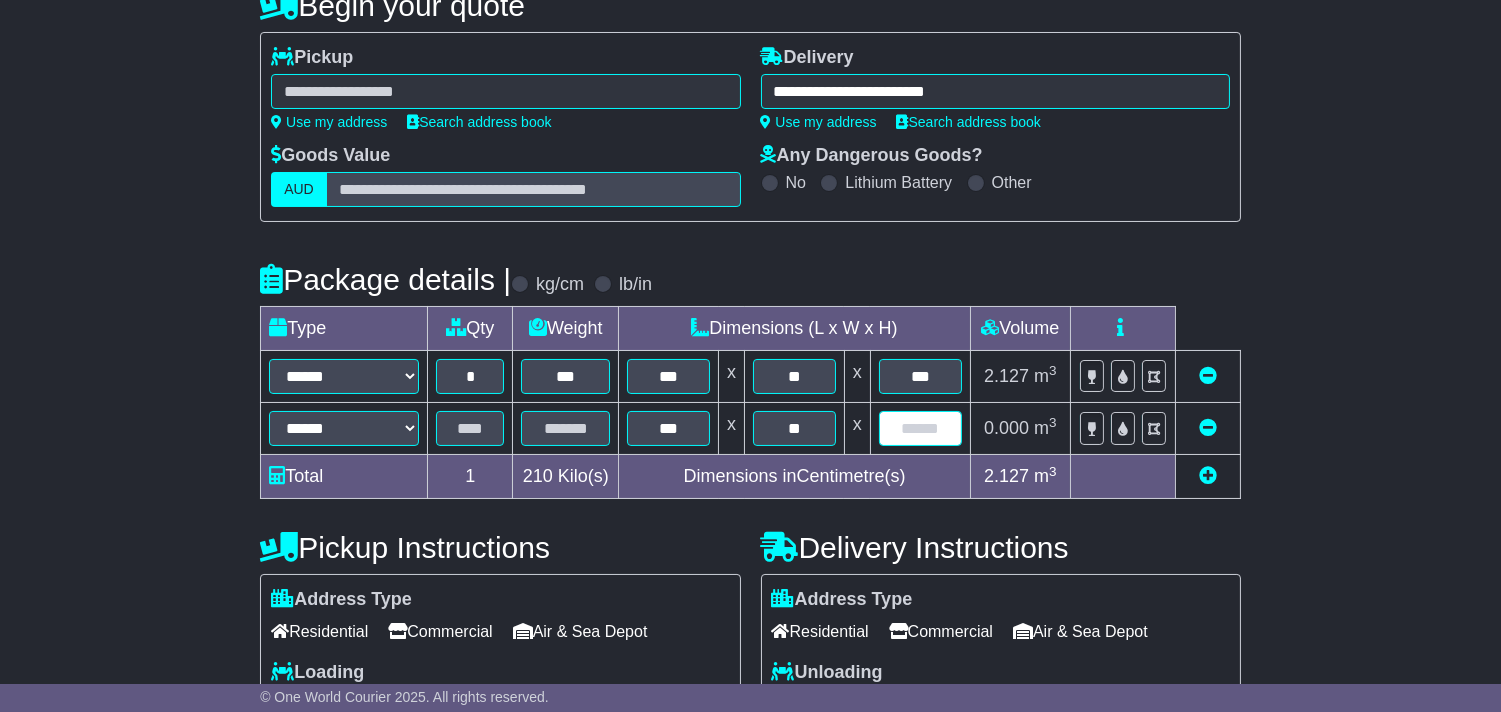 click at bounding box center (920, 428) 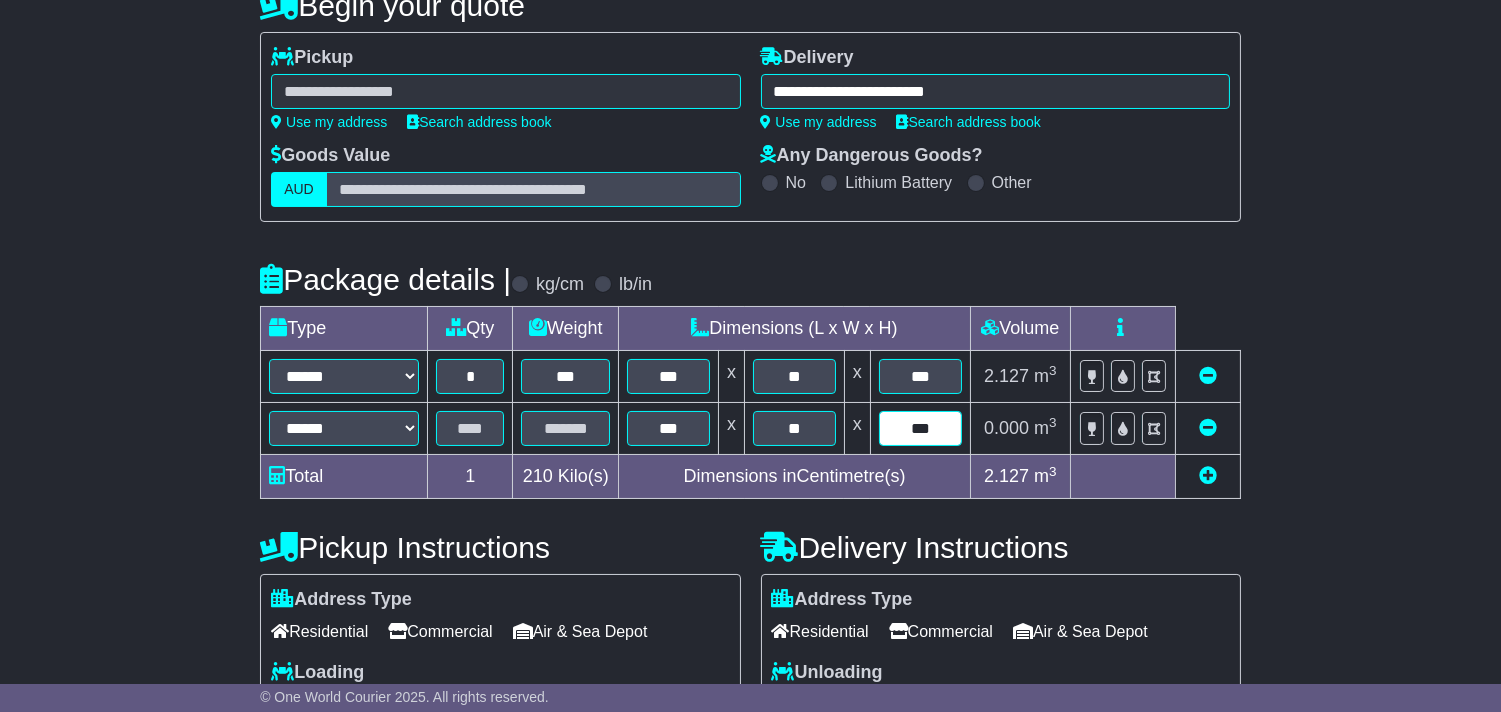 type on "***" 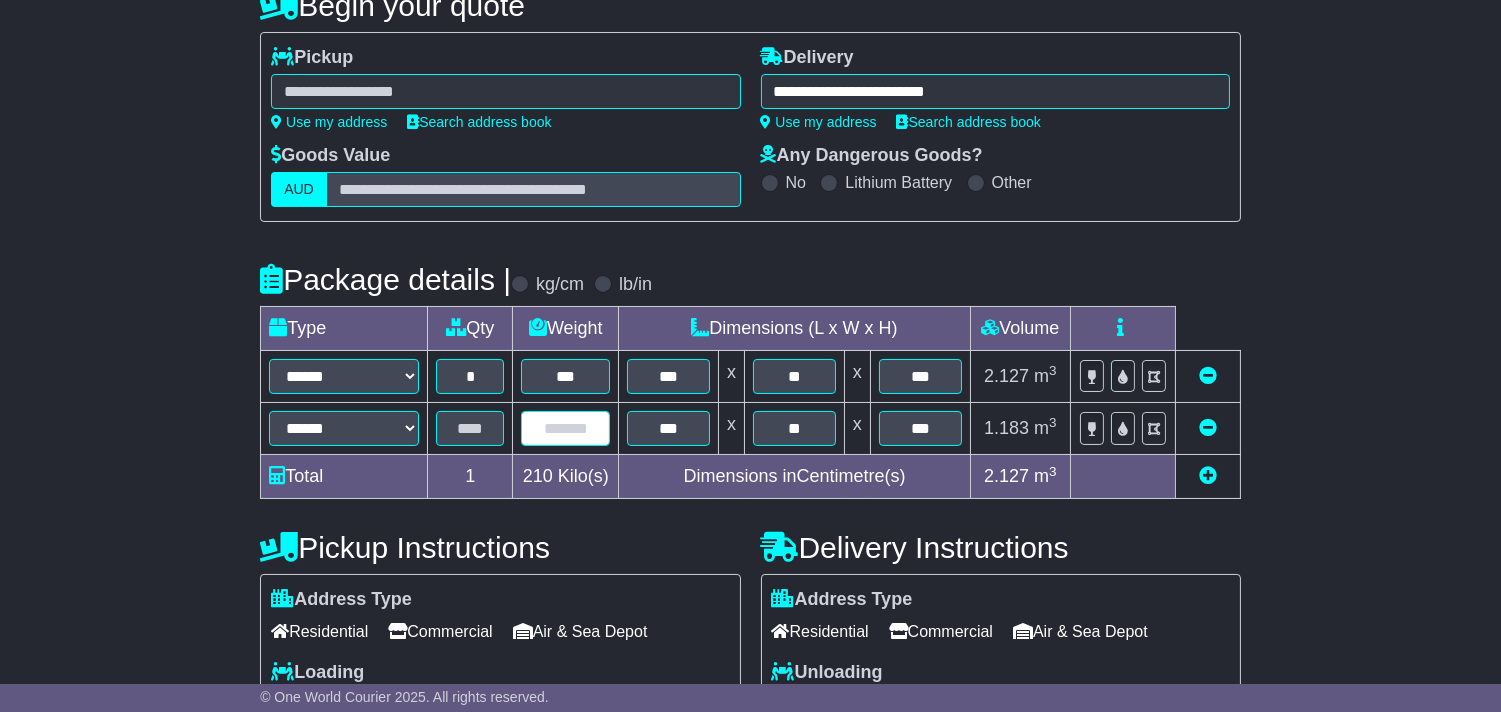 click at bounding box center [565, 428] 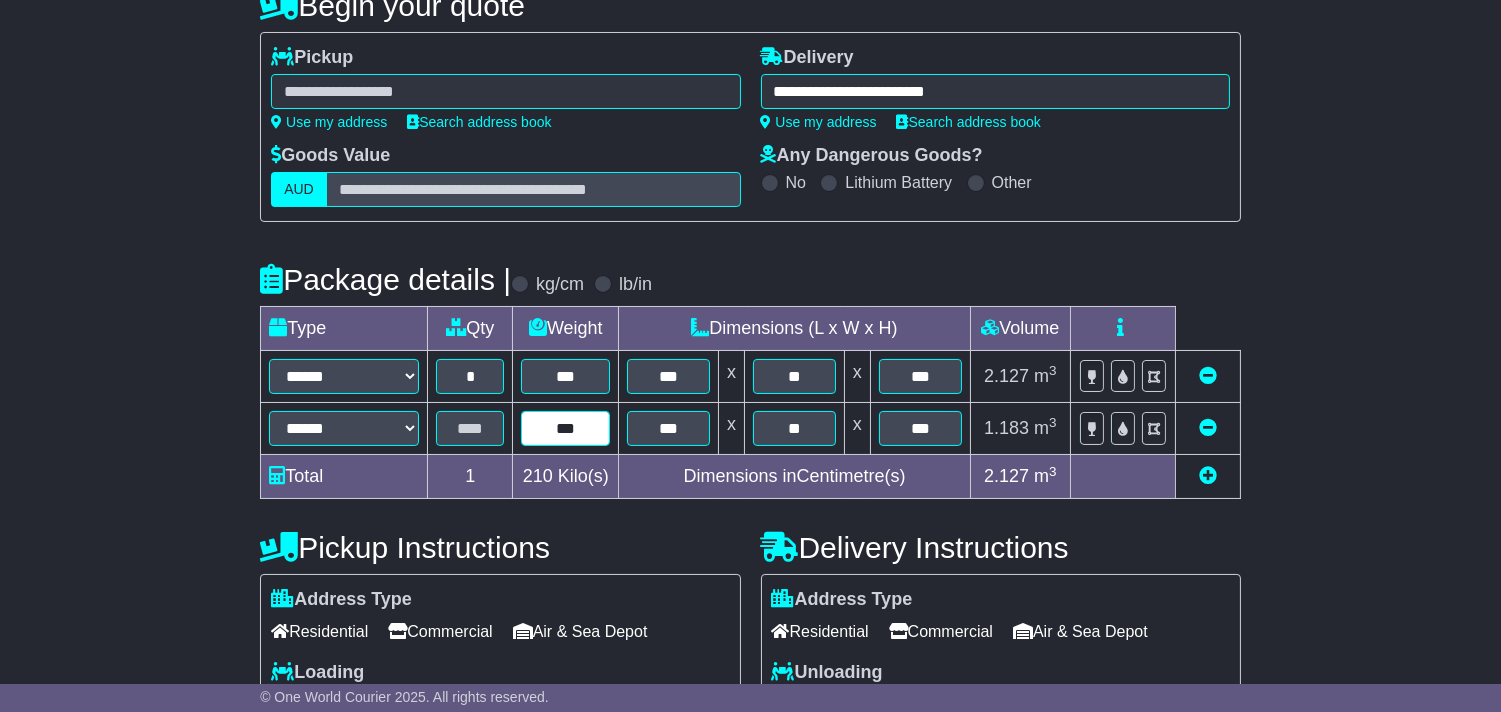 type on "***" 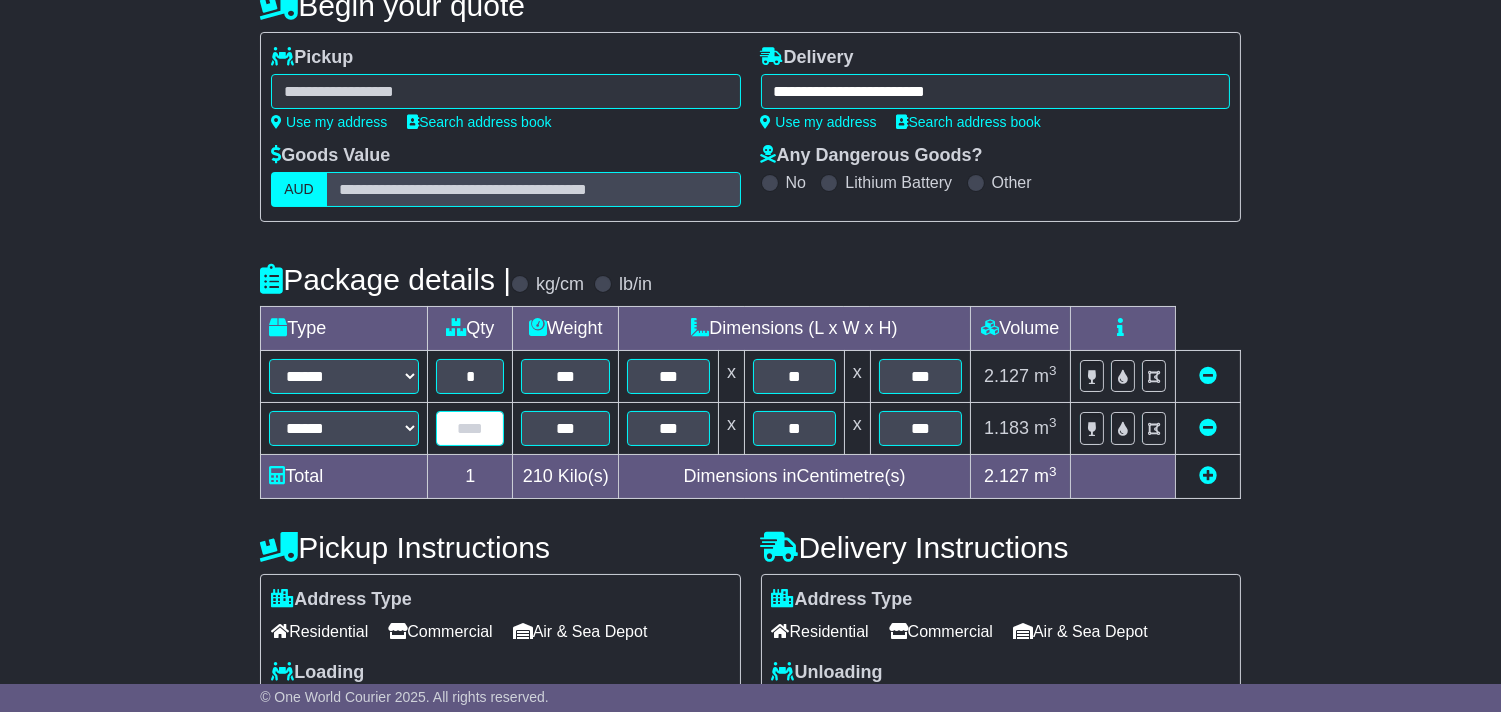 click at bounding box center (470, 428) 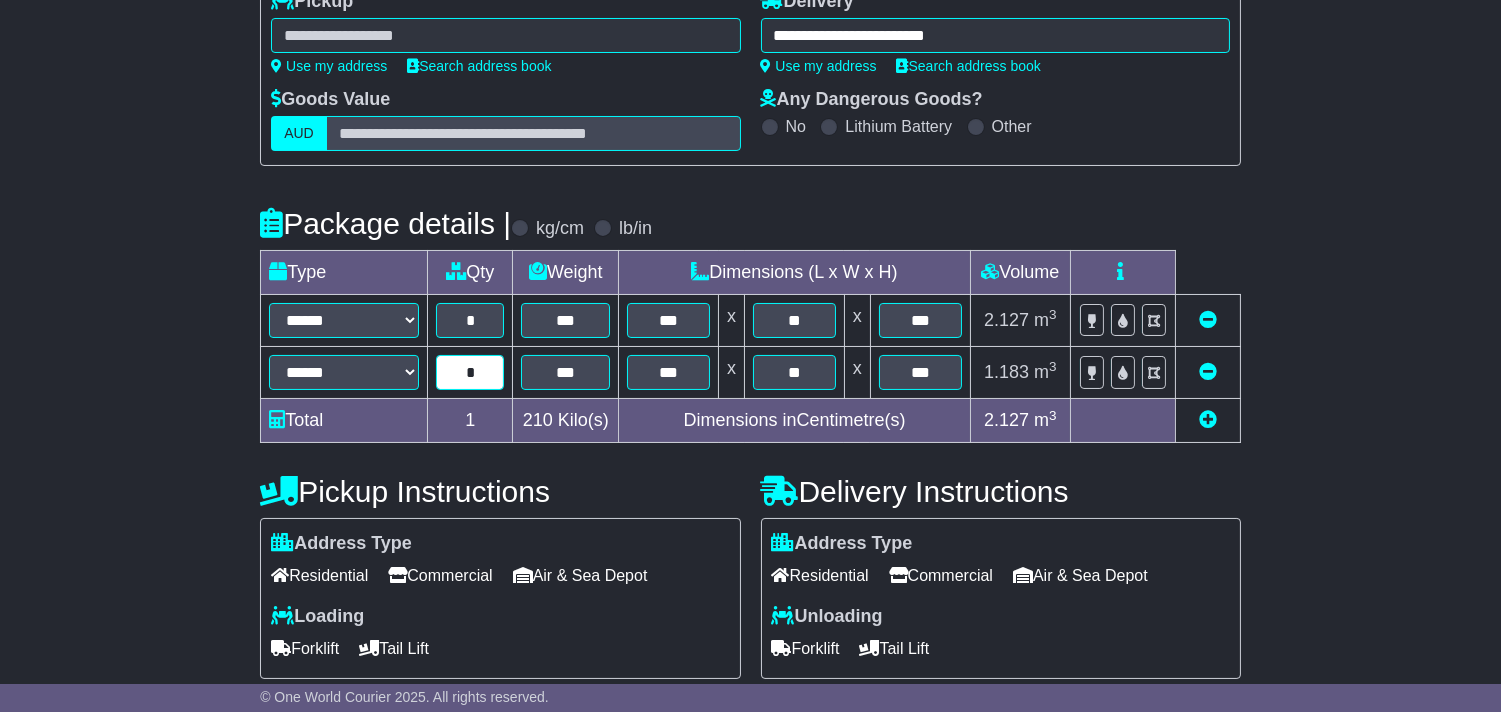 scroll, scrollTop: 333, scrollLeft: 0, axis: vertical 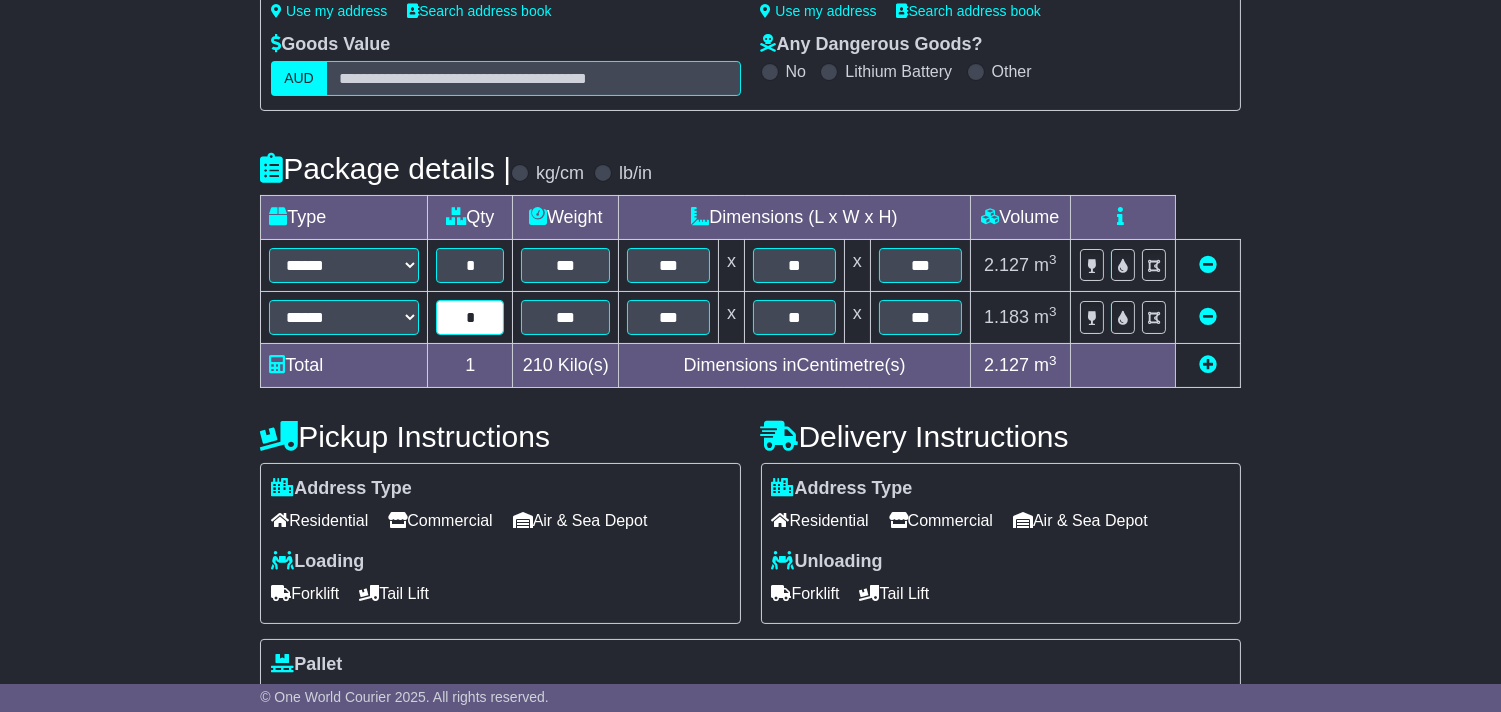 type on "*" 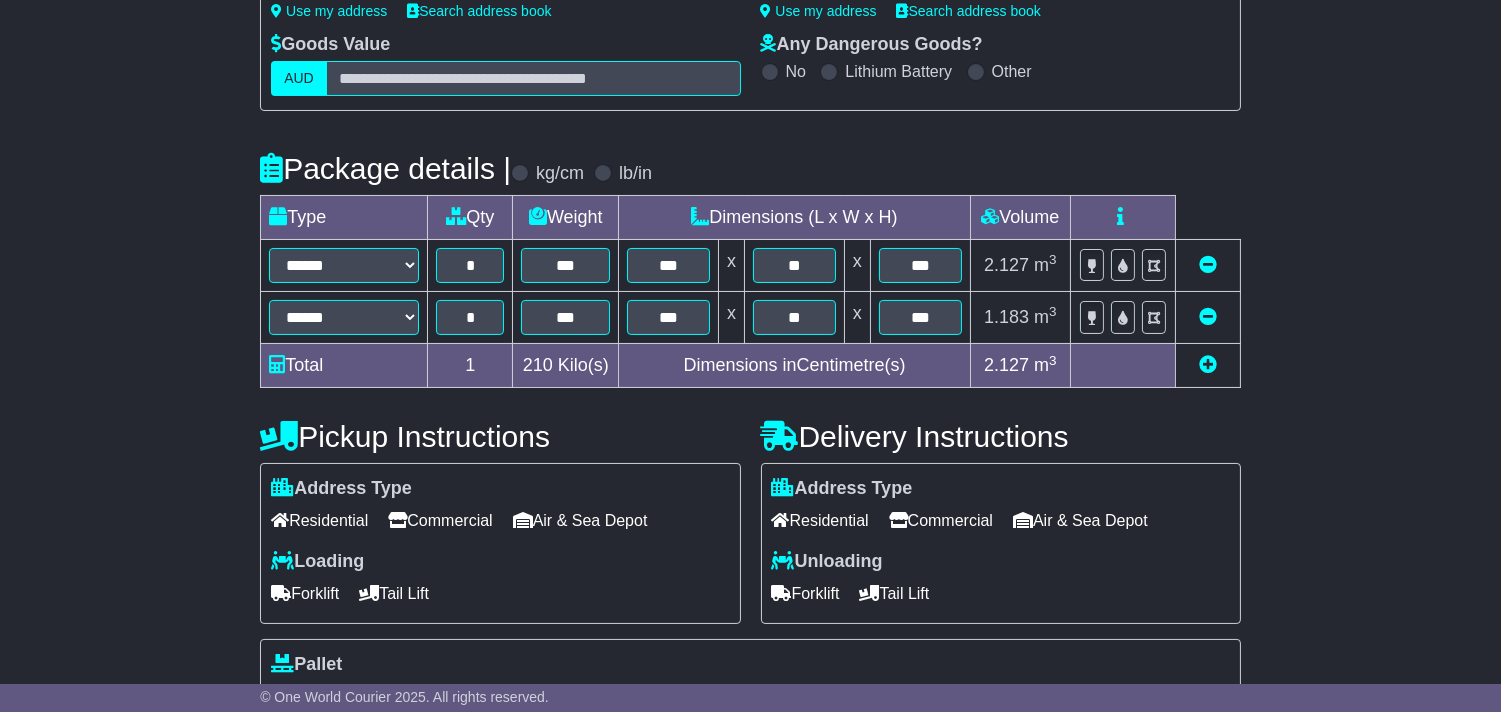 click on "Address Type" at bounding box center [842, 489] 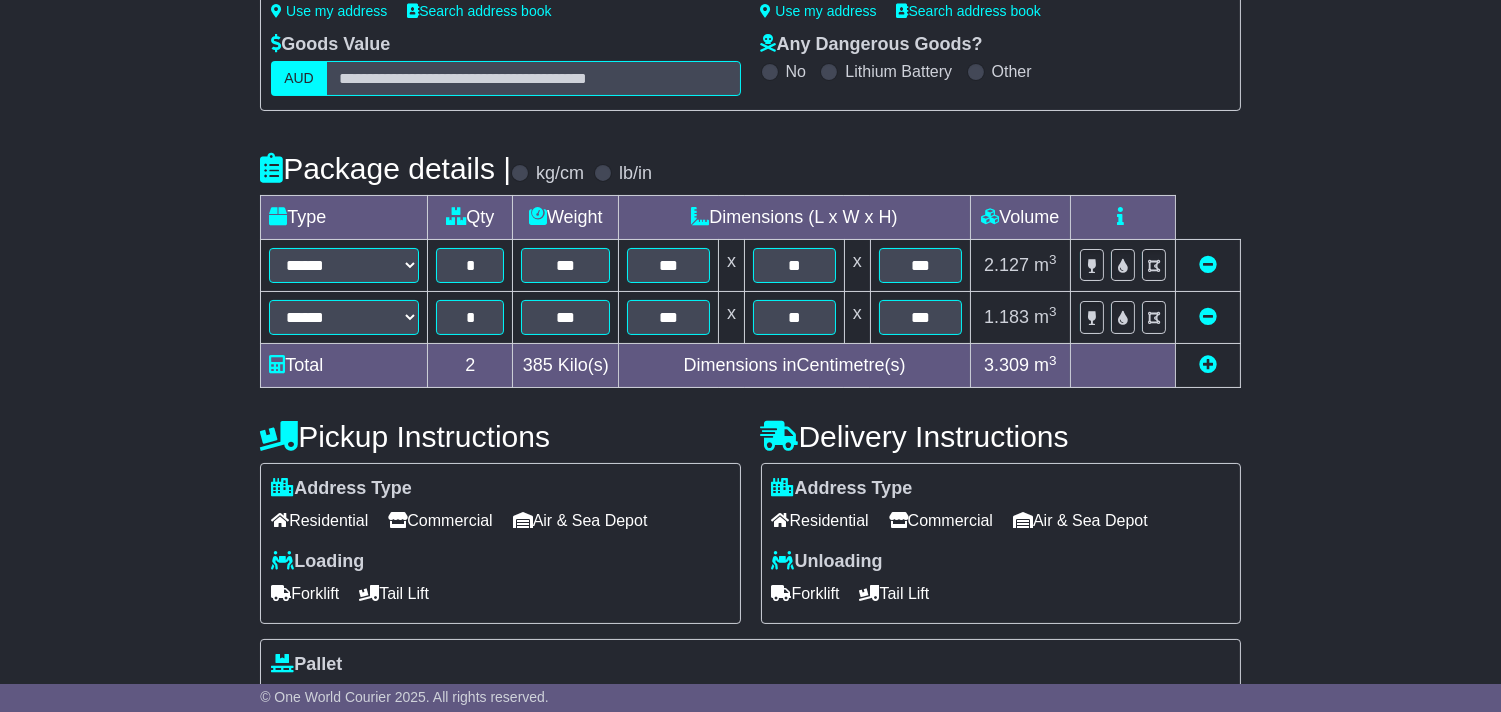 click on "Residential" at bounding box center (820, 520) 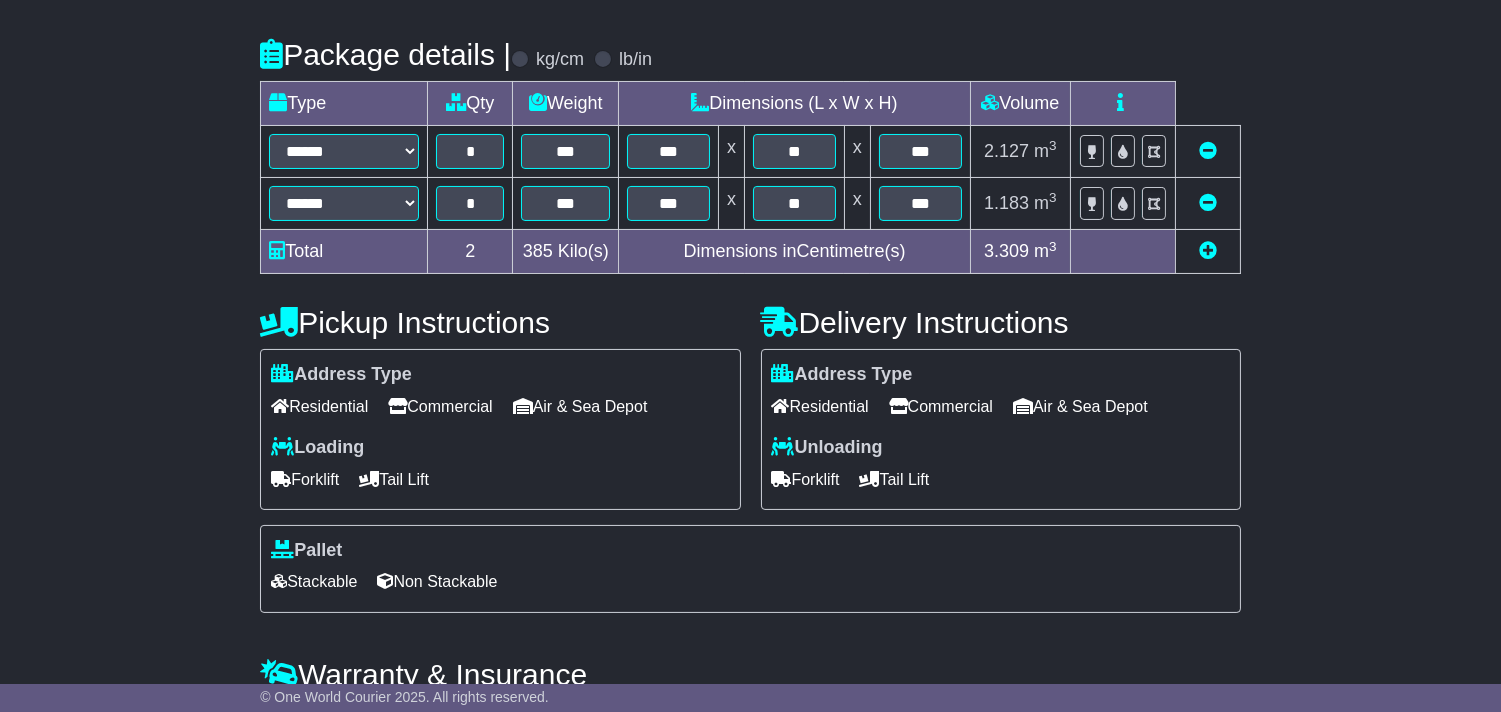 scroll, scrollTop: 555, scrollLeft: 0, axis: vertical 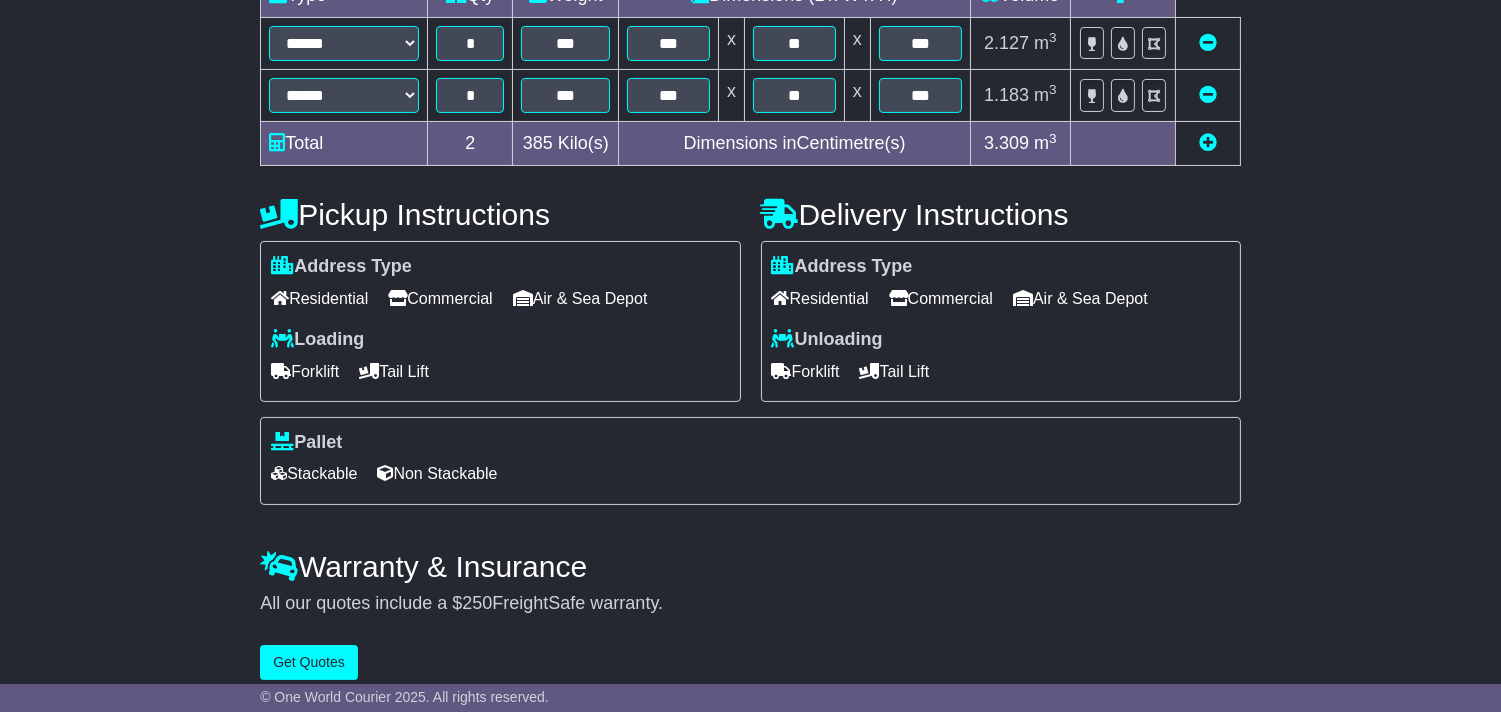click on "Stackable" at bounding box center [314, 473] 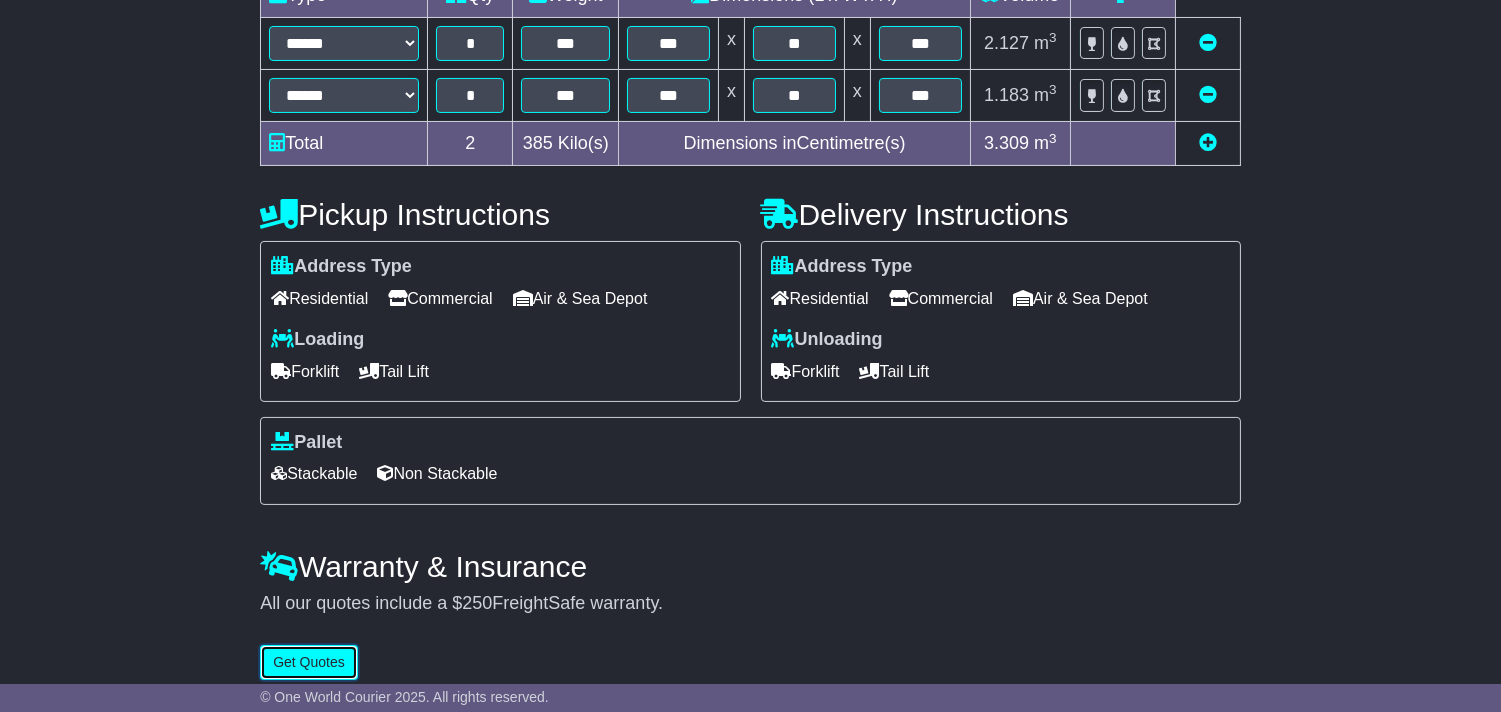 click on "Get Quotes" at bounding box center [309, 662] 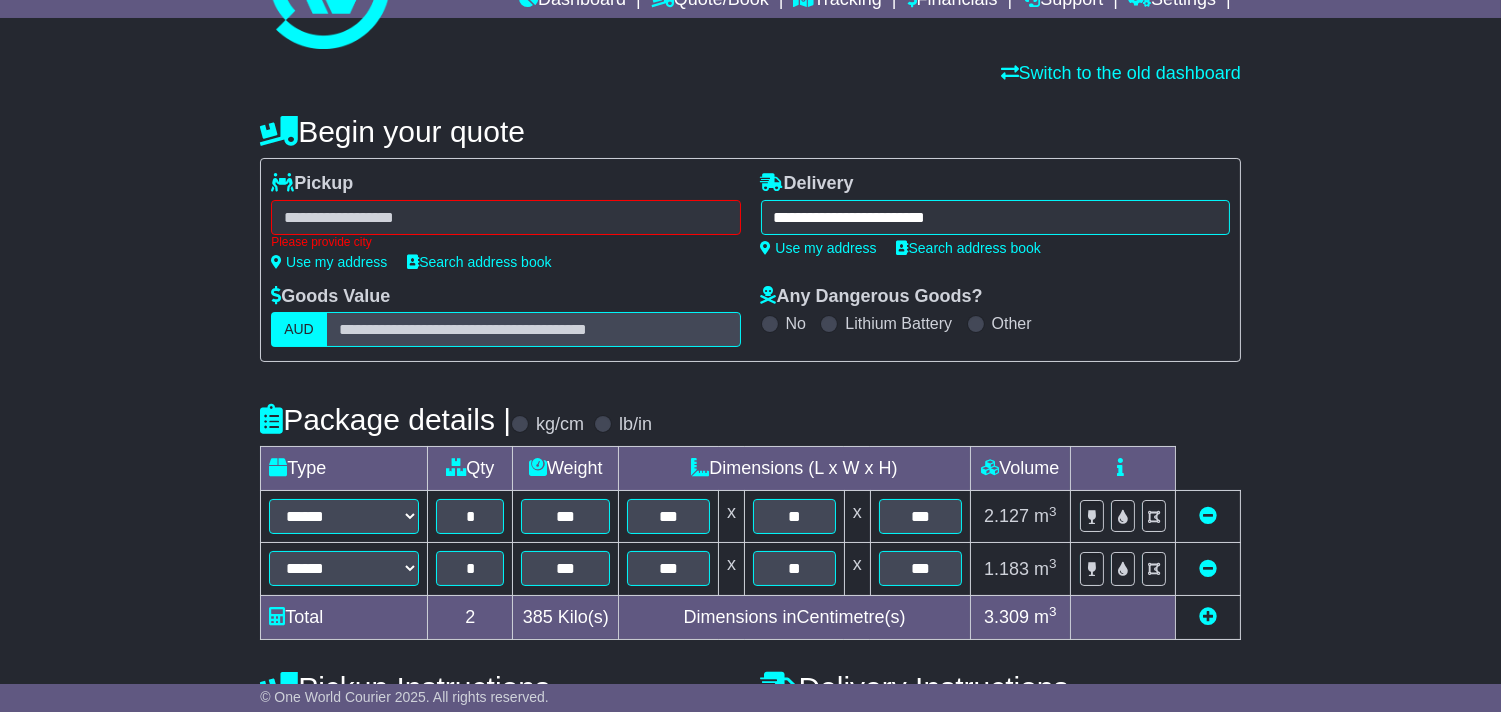 scroll, scrollTop: 43, scrollLeft: 0, axis: vertical 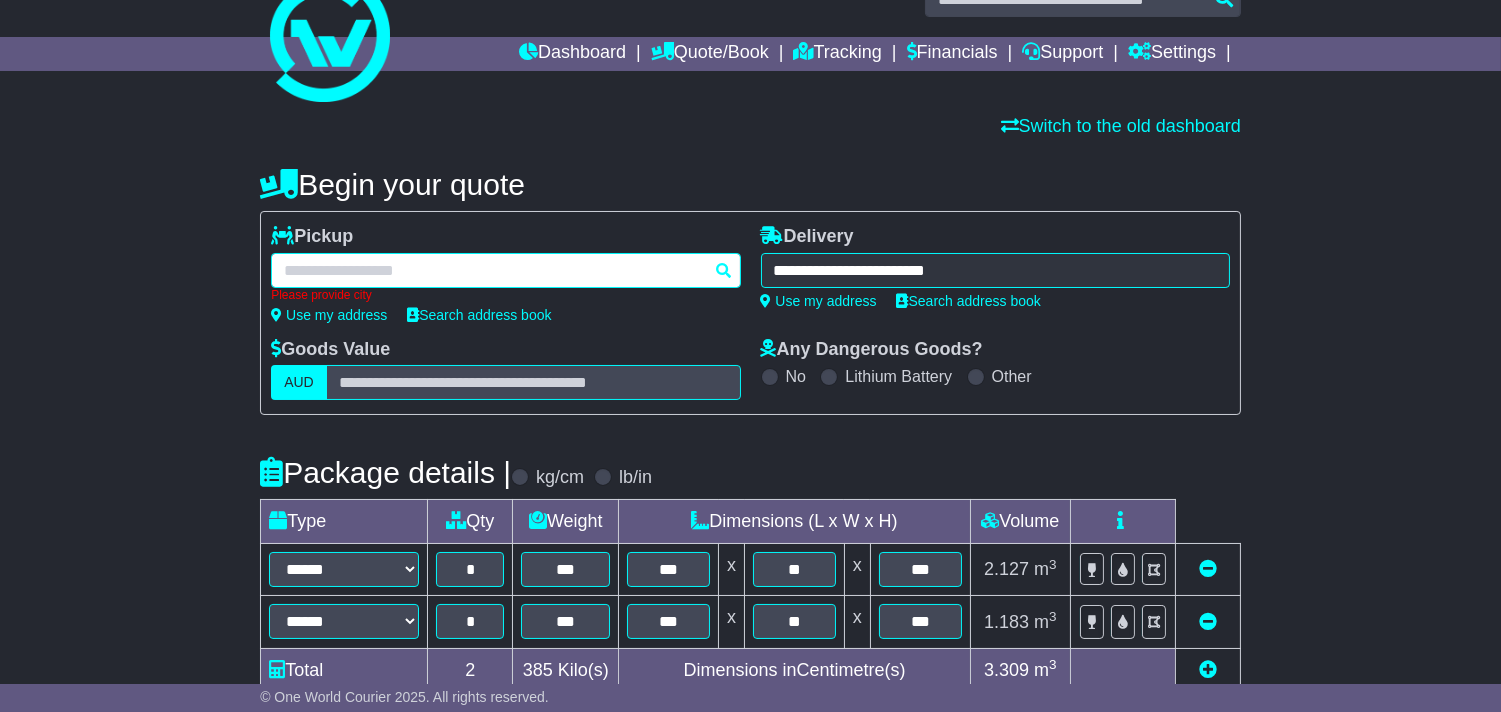 click on "Please provide city" at bounding box center [505, 277] 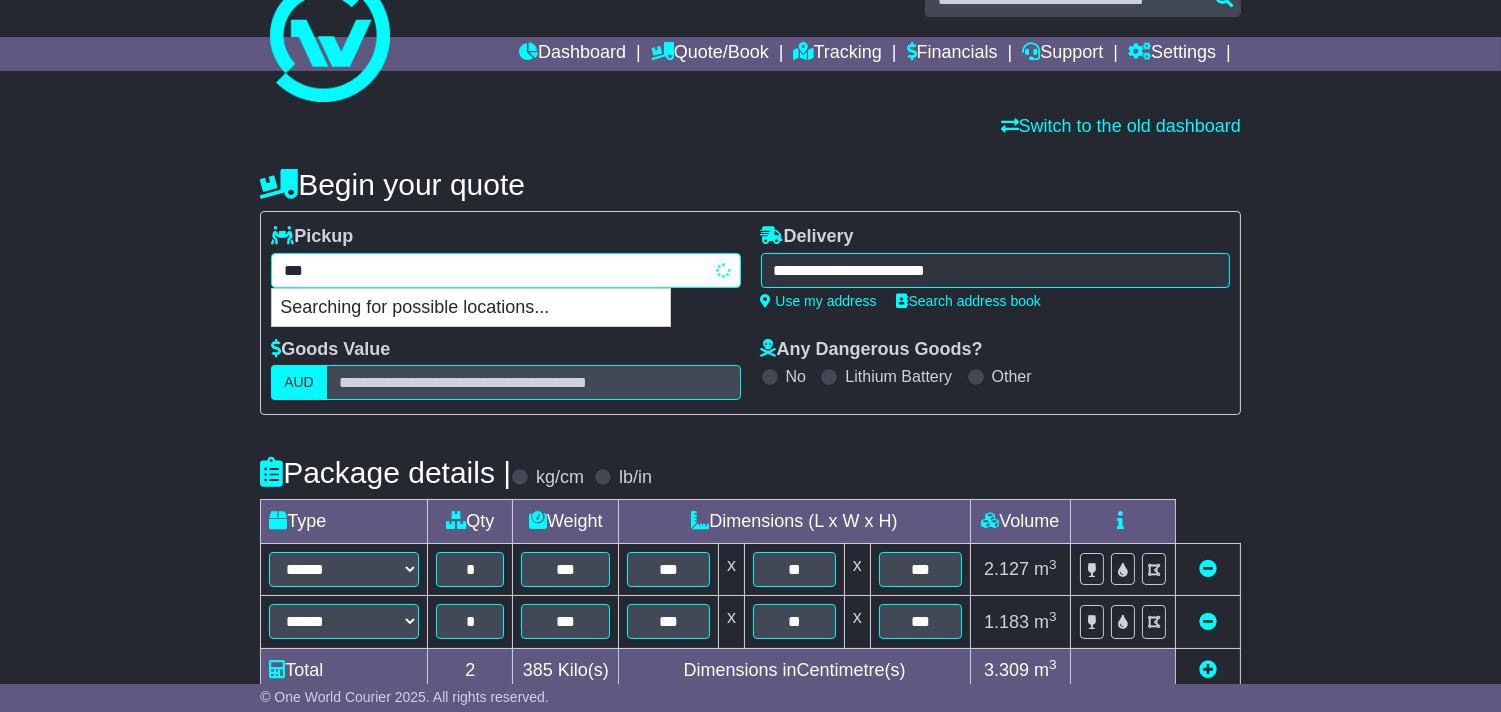 type on "****" 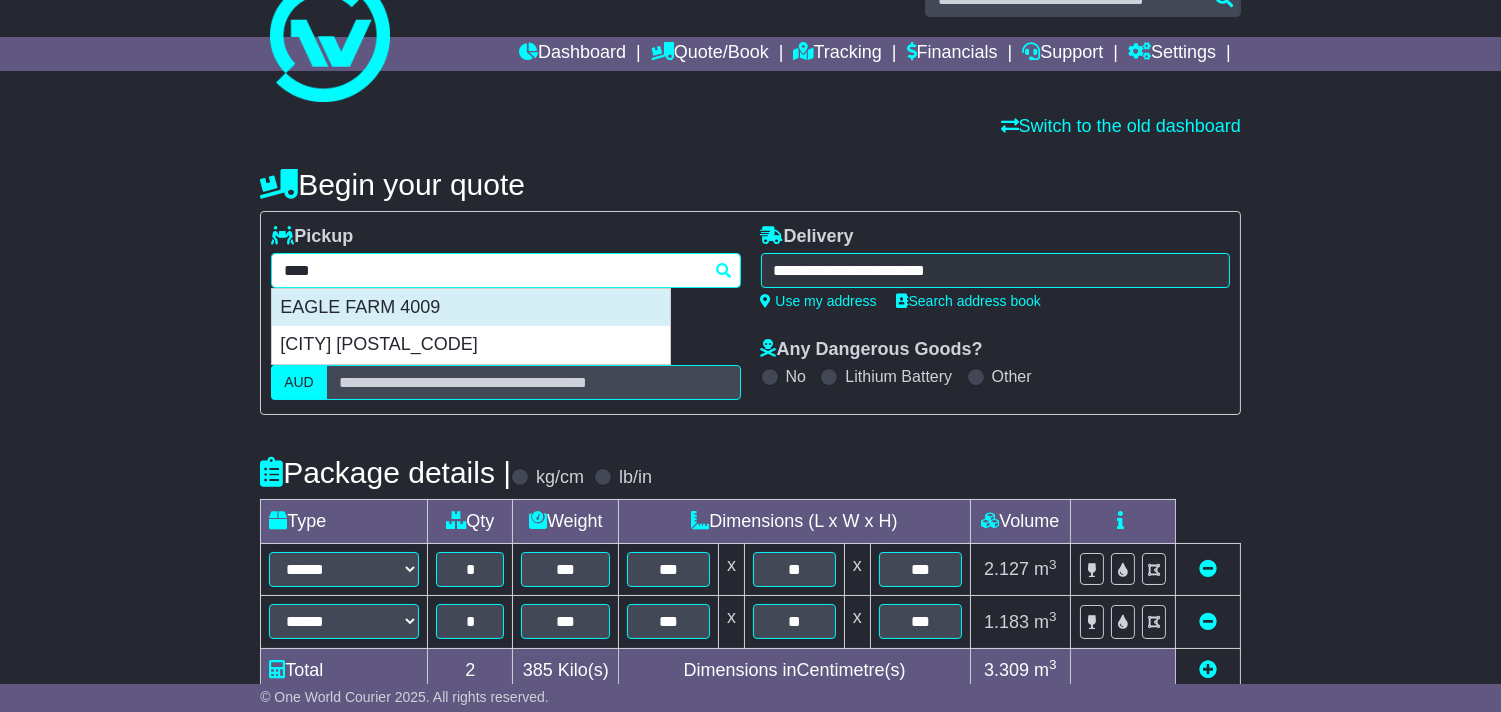 click on "EAGLE FARM 4009" at bounding box center (471, 308) 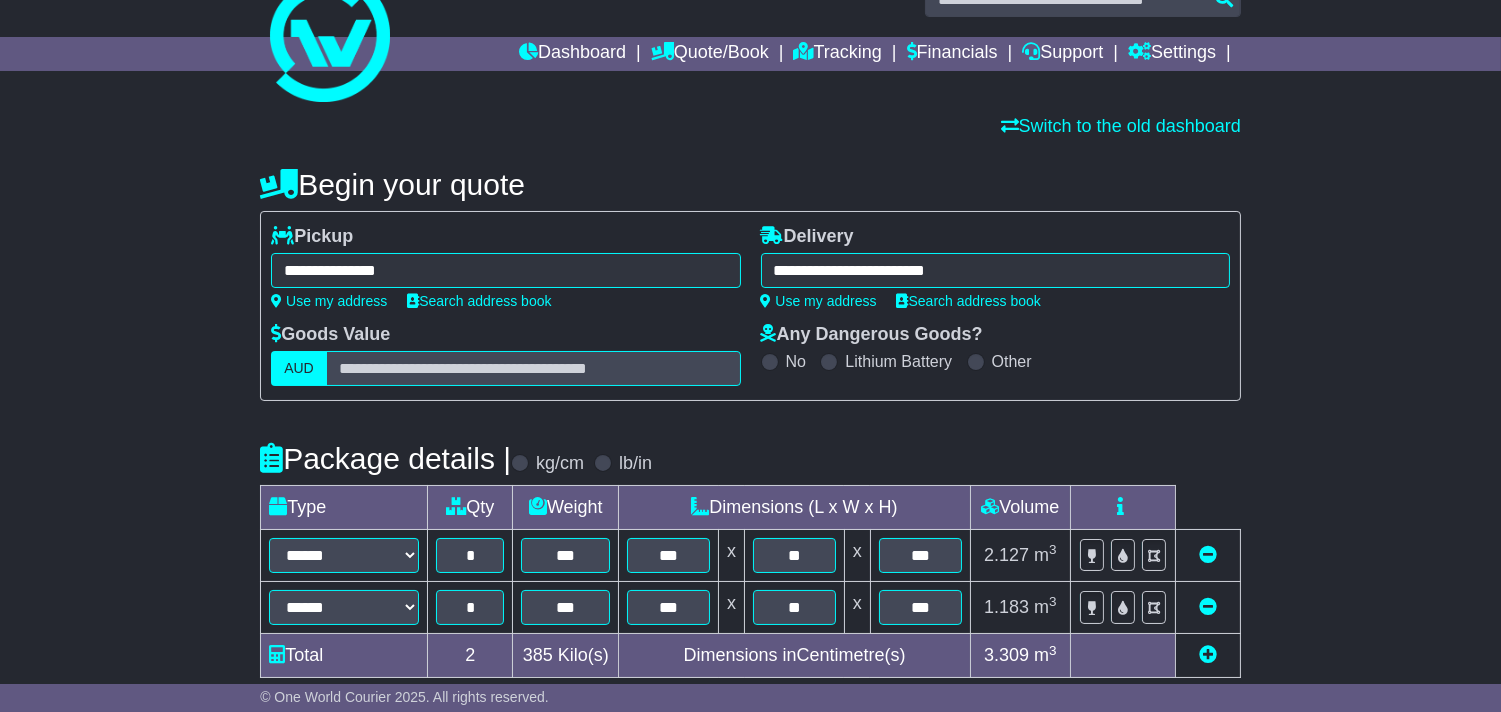 type on "**********" 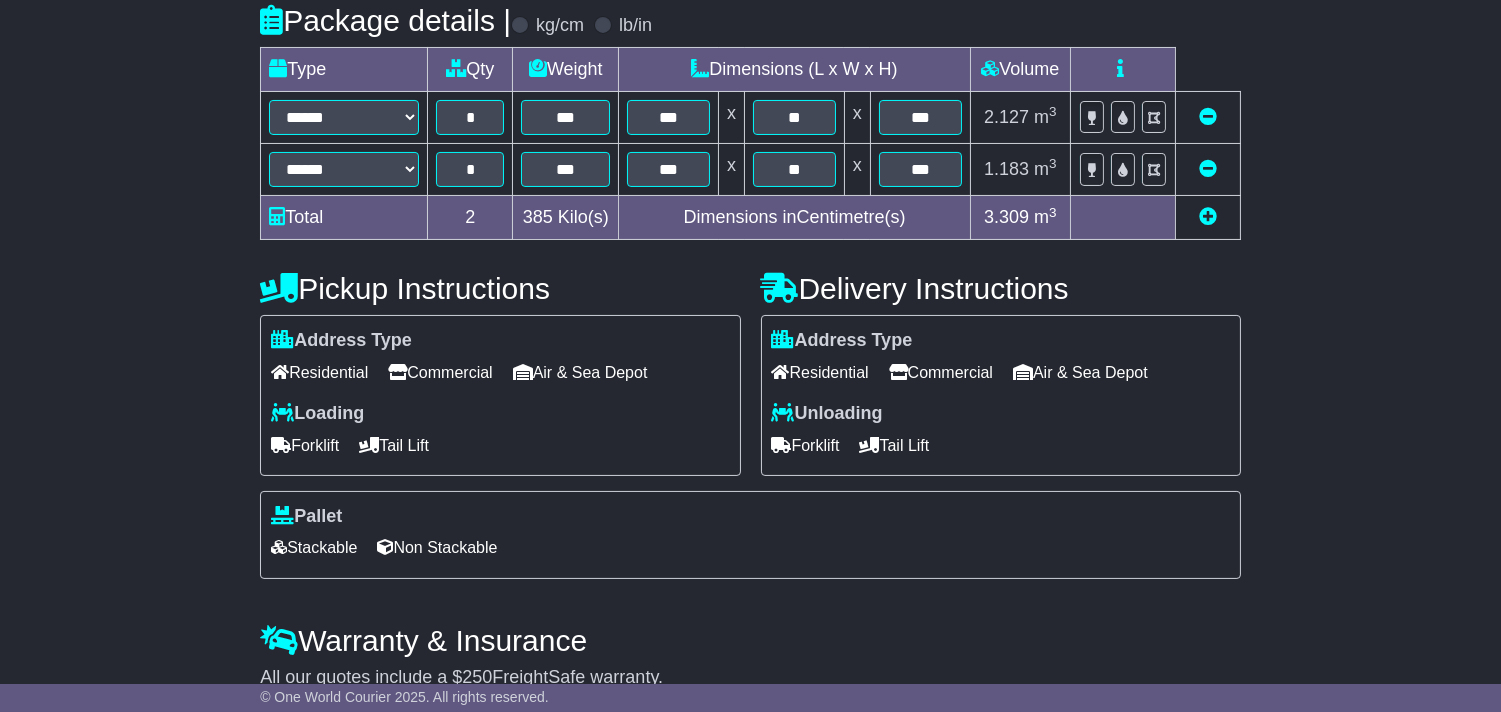 scroll, scrollTop: 584, scrollLeft: 0, axis: vertical 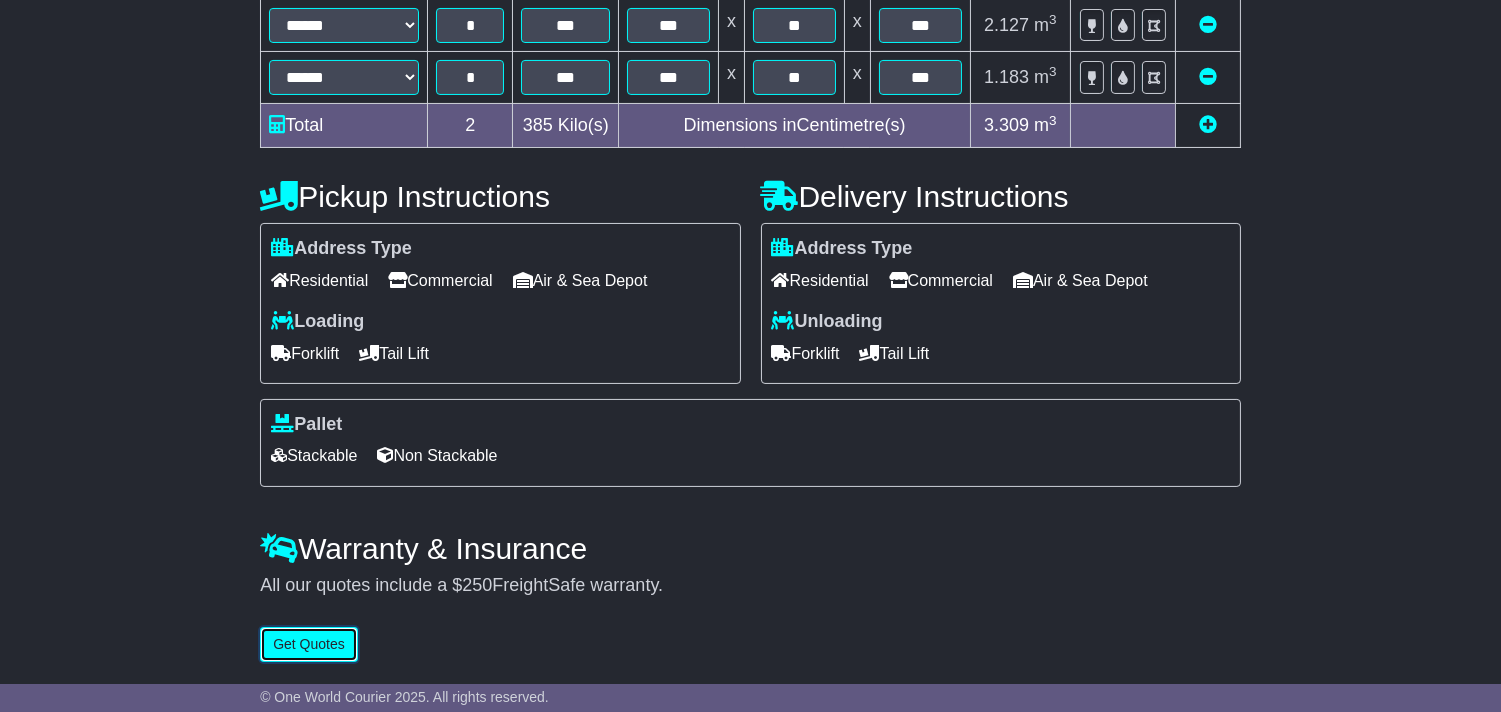 click on "Get Quotes" at bounding box center [309, 644] 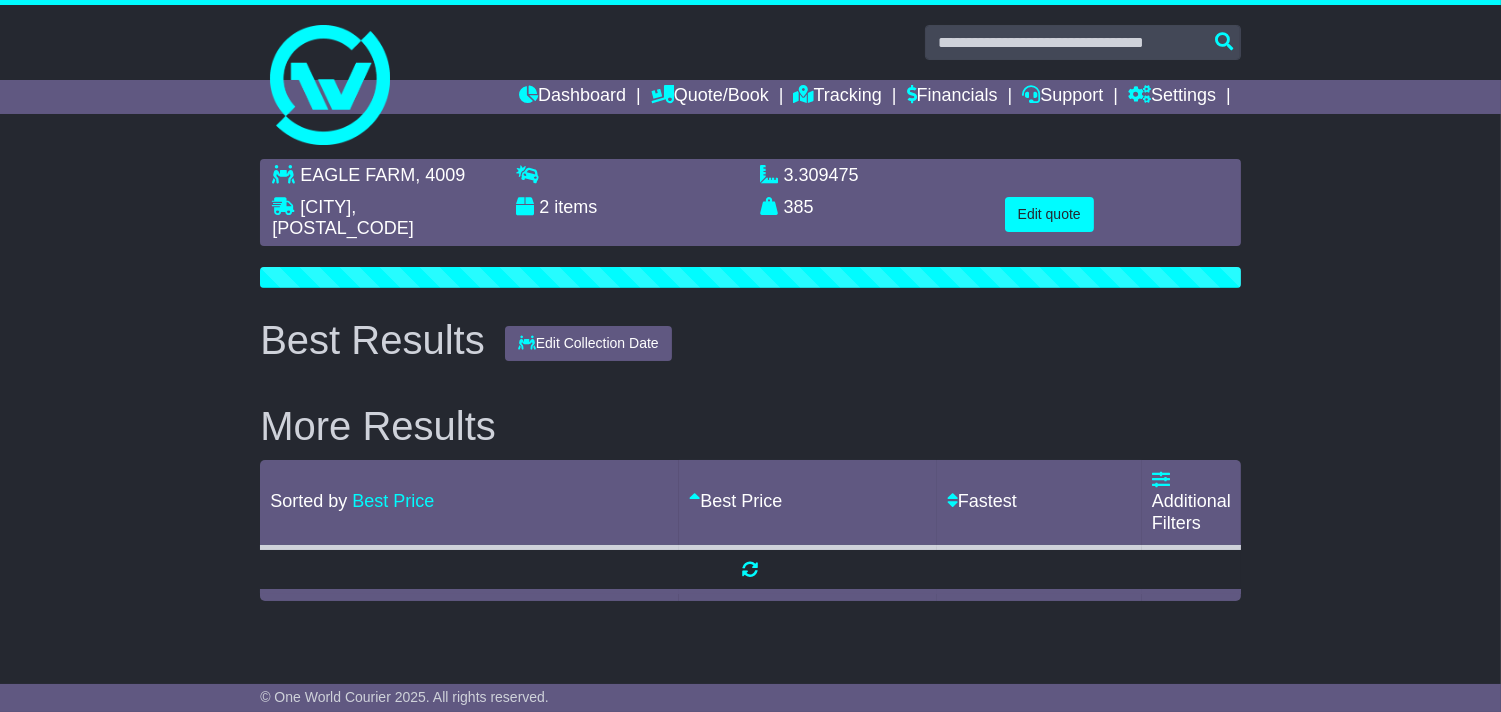 scroll, scrollTop: 0, scrollLeft: 0, axis: both 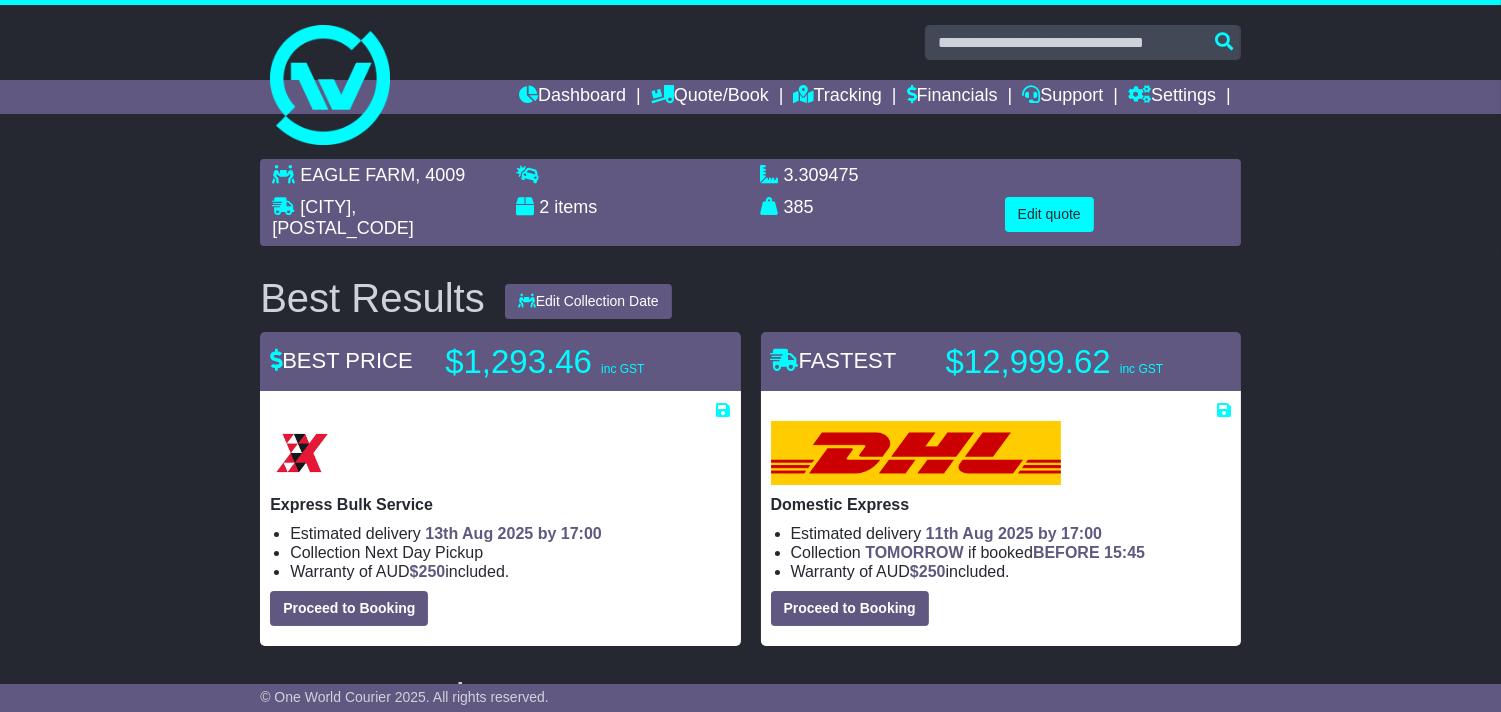 click on ", [POSTAL_CODE]" at bounding box center [343, 218] 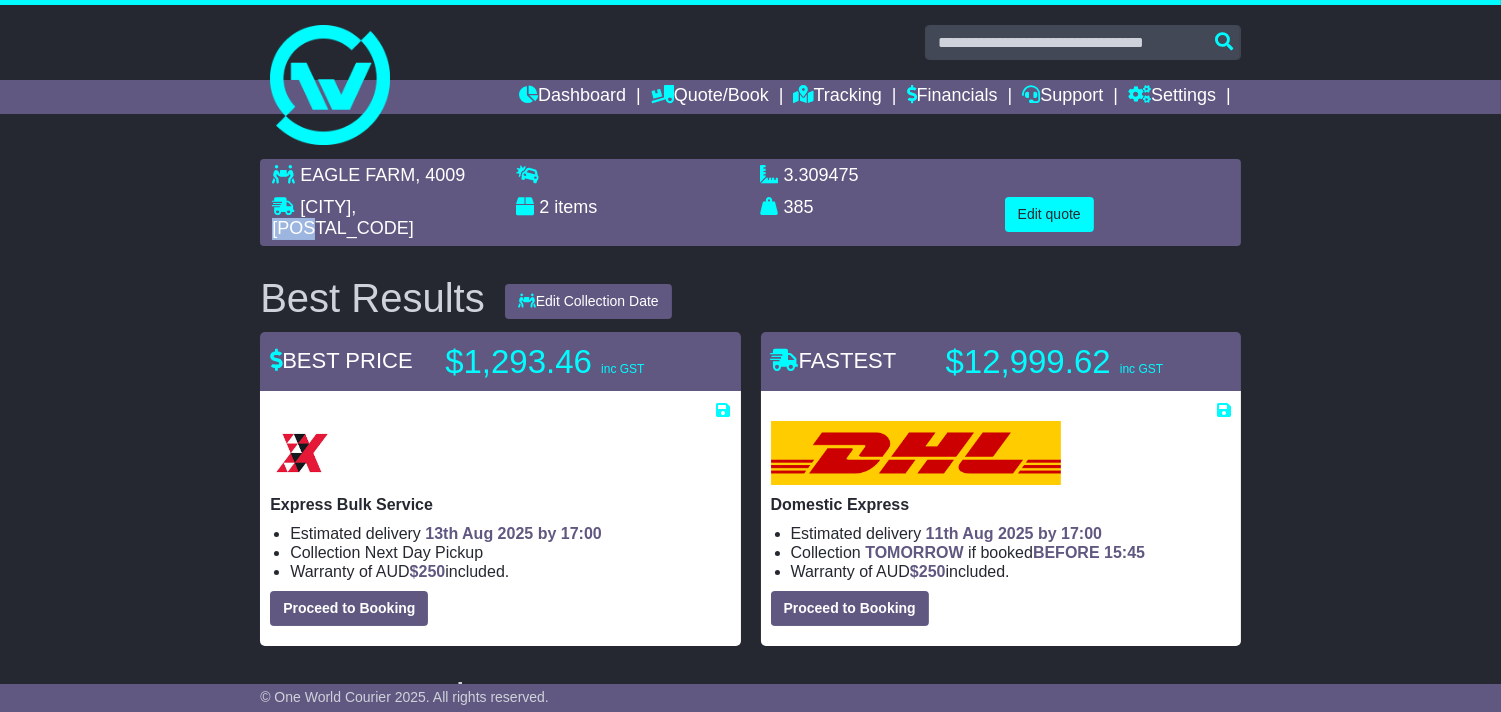 click on ", [POSTAL_CODE]" at bounding box center [343, 218] 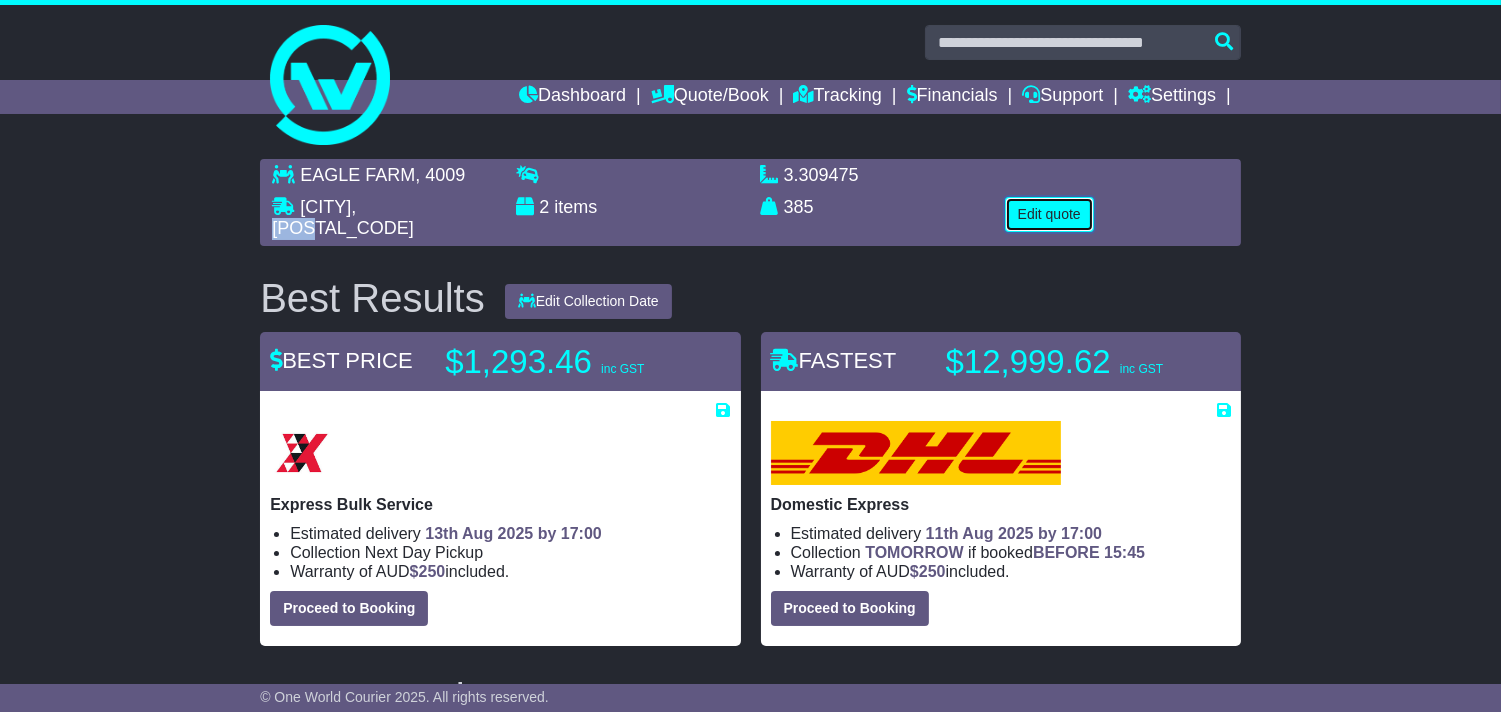 drag, startPoint x: 1070, startPoint y: 207, endPoint x: 54, endPoint y: 391, distance: 1032.527 